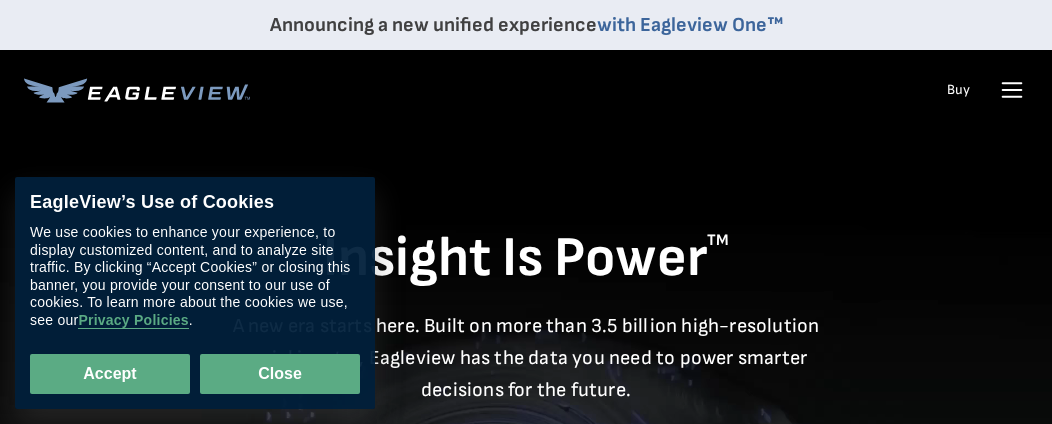 scroll, scrollTop: 0, scrollLeft: 0, axis: both 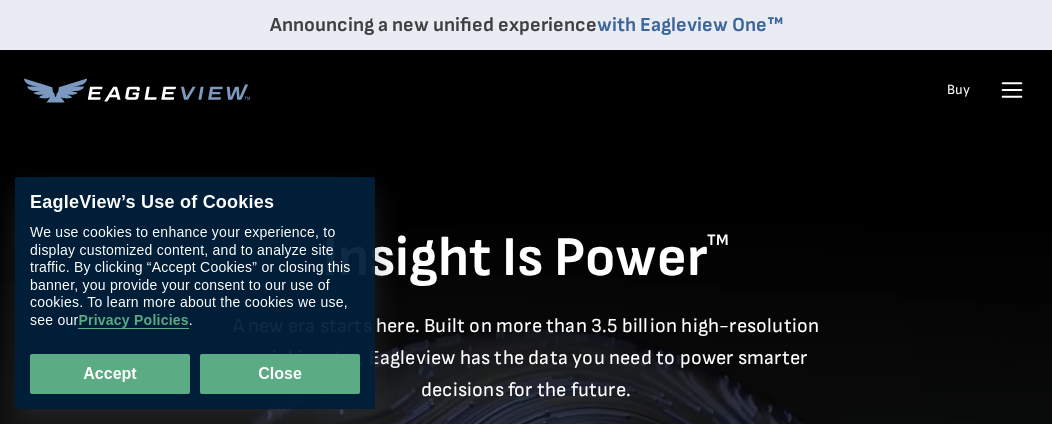 drag, startPoint x: 314, startPoint y: 372, endPoint x: 325, endPoint y: 371, distance: 11.045361 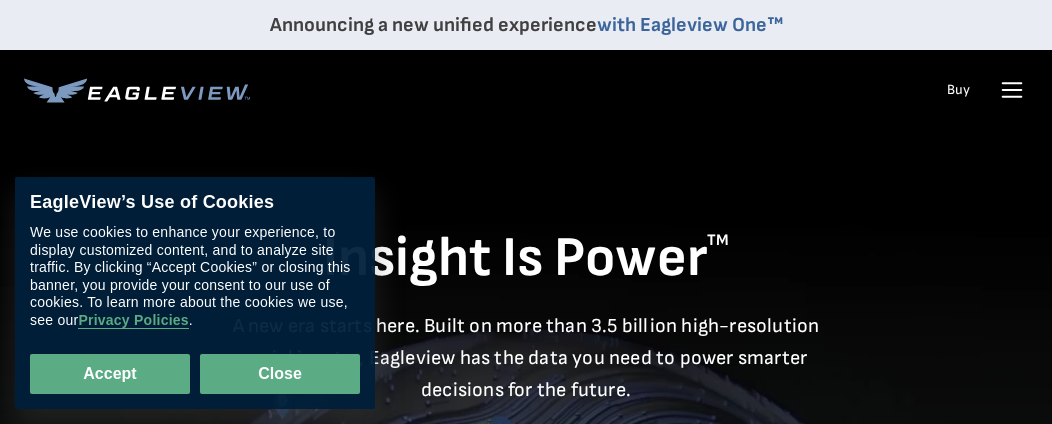 click on "Close" at bounding box center (280, 374) 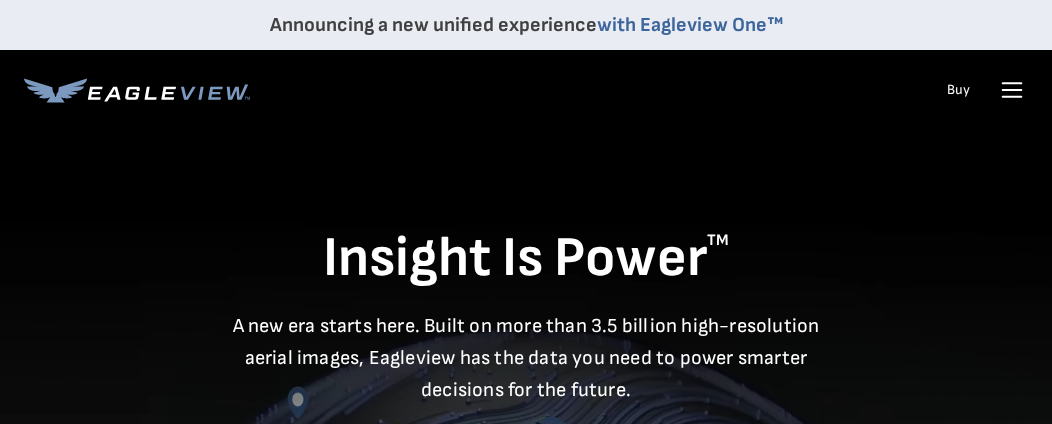scroll, scrollTop: 0, scrollLeft: 0, axis: both 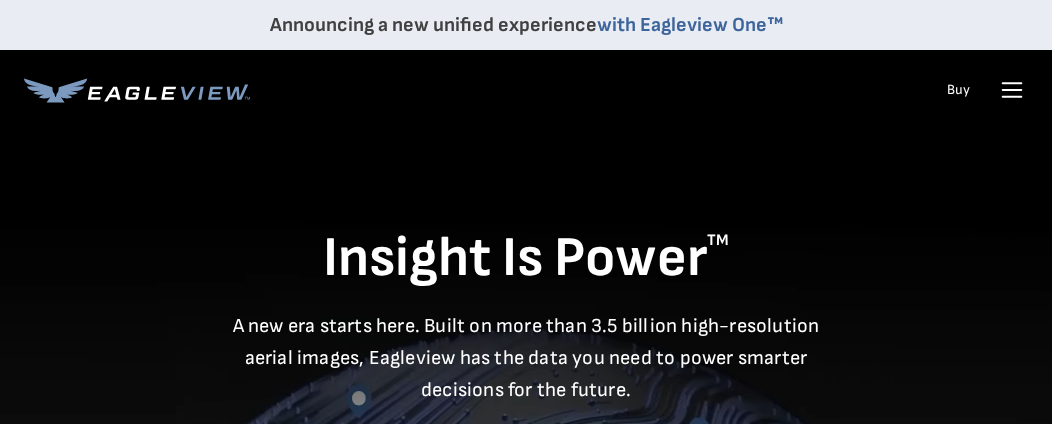click 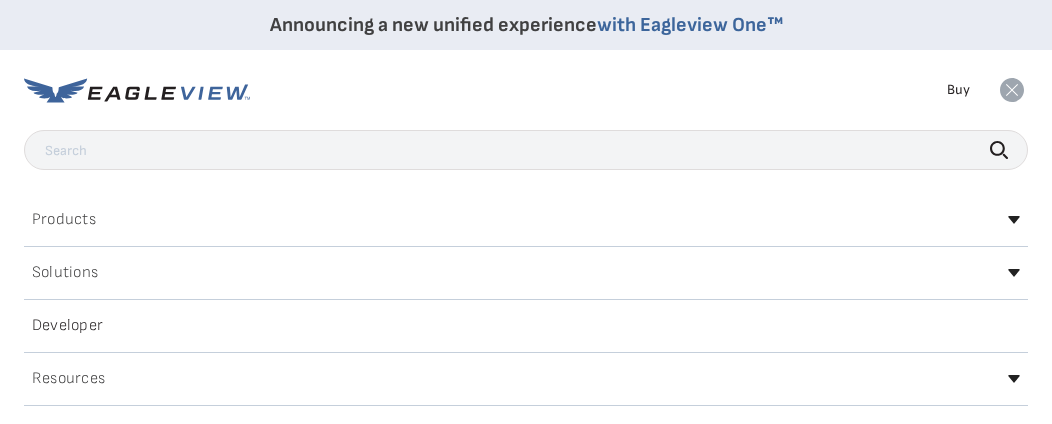 click on "Buy" at bounding box center (958, 90) 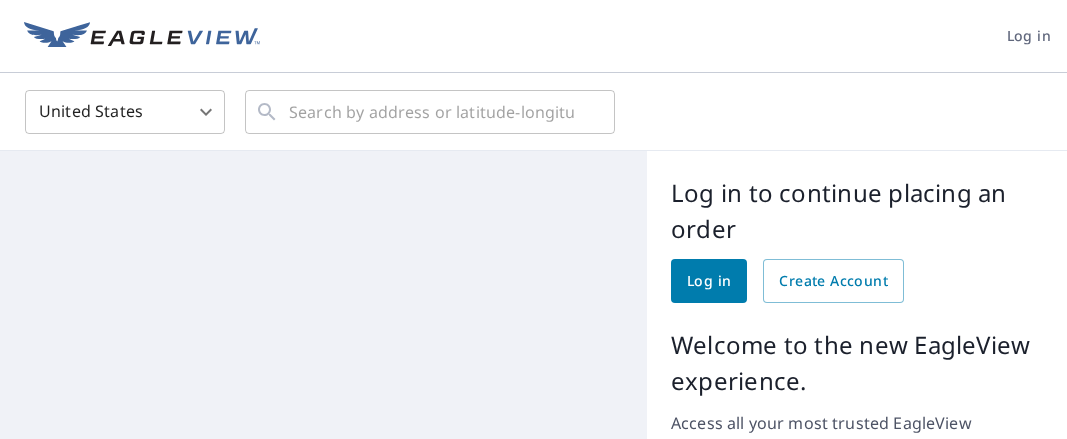 scroll, scrollTop: 0, scrollLeft: 0, axis: both 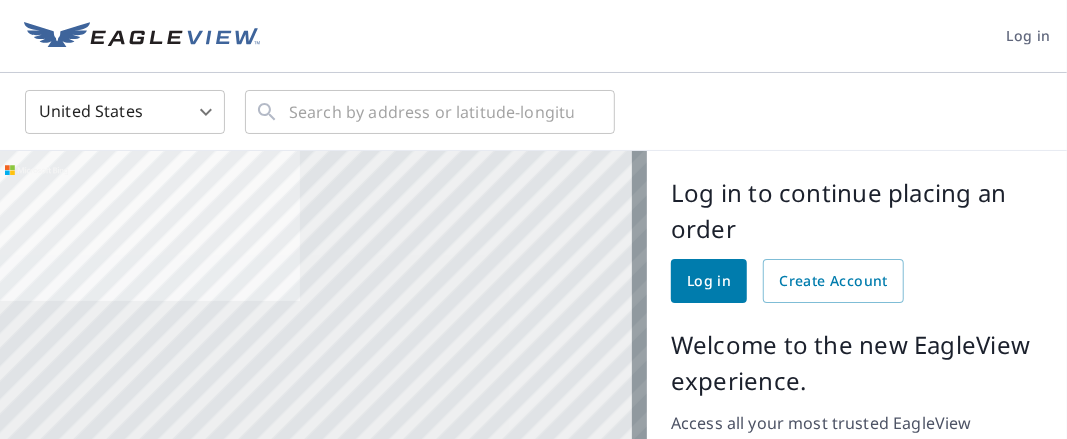 click on "Log in" at bounding box center (709, 281) 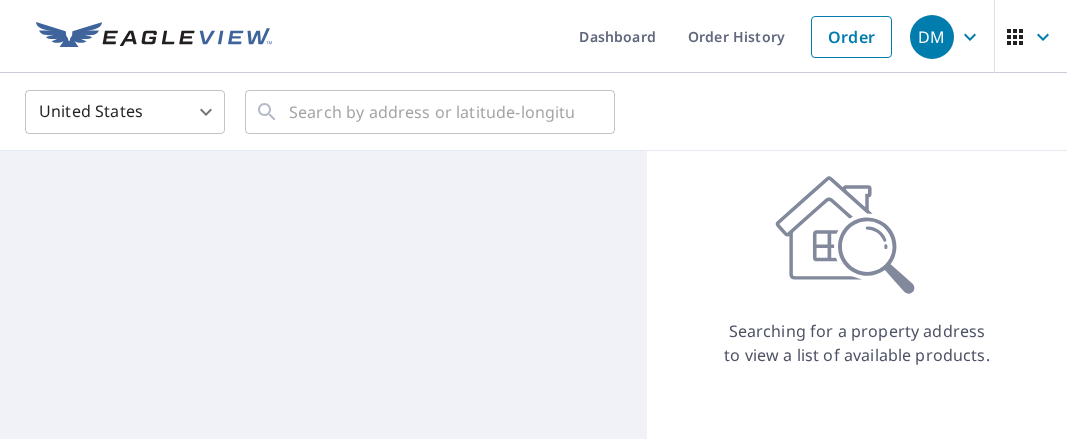 scroll, scrollTop: 0, scrollLeft: 0, axis: both 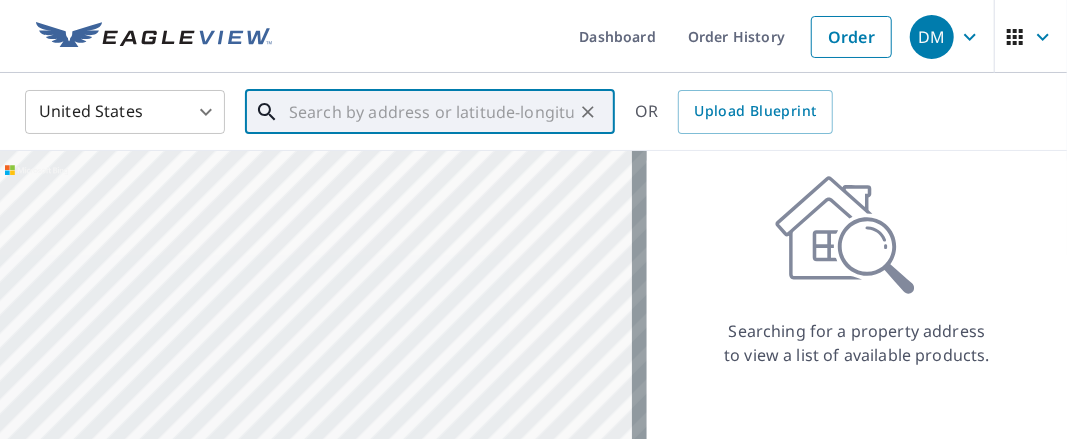 click at bounding box center [431, 112] 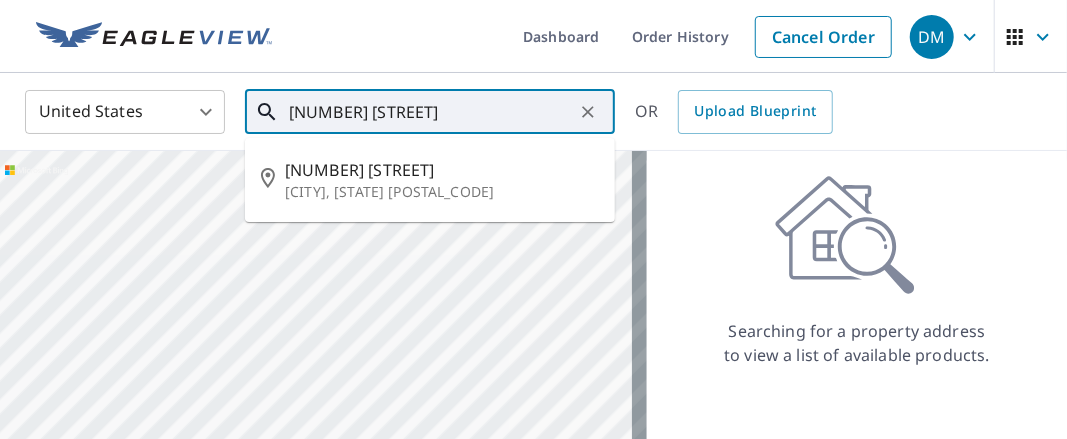 click on "[NUMBER] [STREET]" at bounding box center (431, 112) 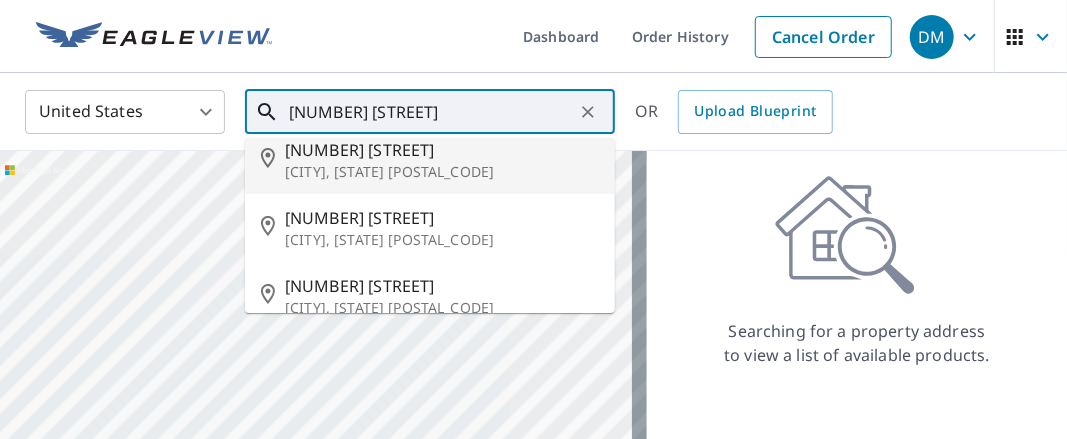 scroll, scrollTop: 180, scrollLeft: 0, axis: vertical 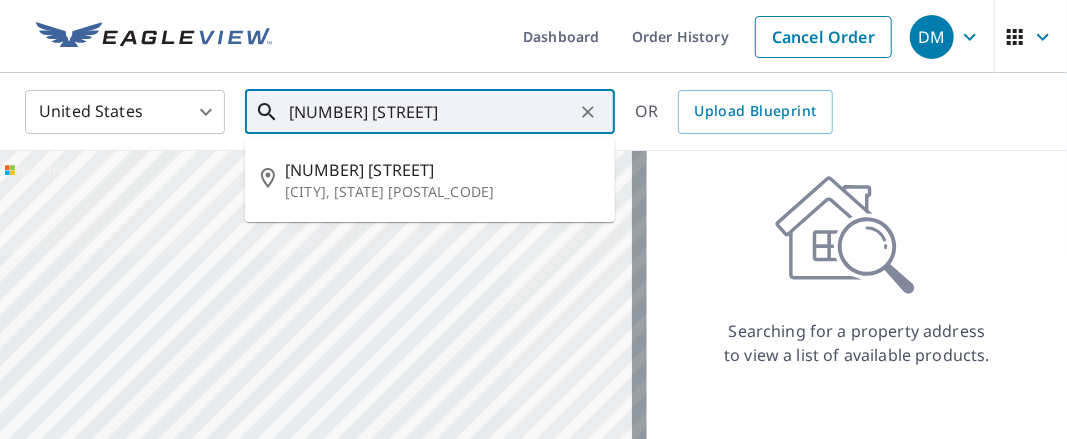 click on "[NUMBER] [STREET]" at bounding box center (431, 112) 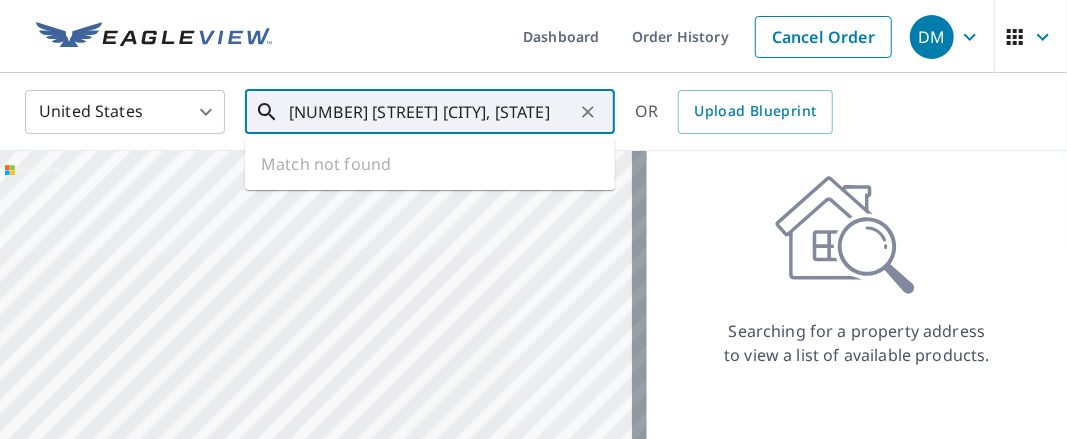 scroll, scrollTop: 0, scrollLeft: 6, axis: horizontal 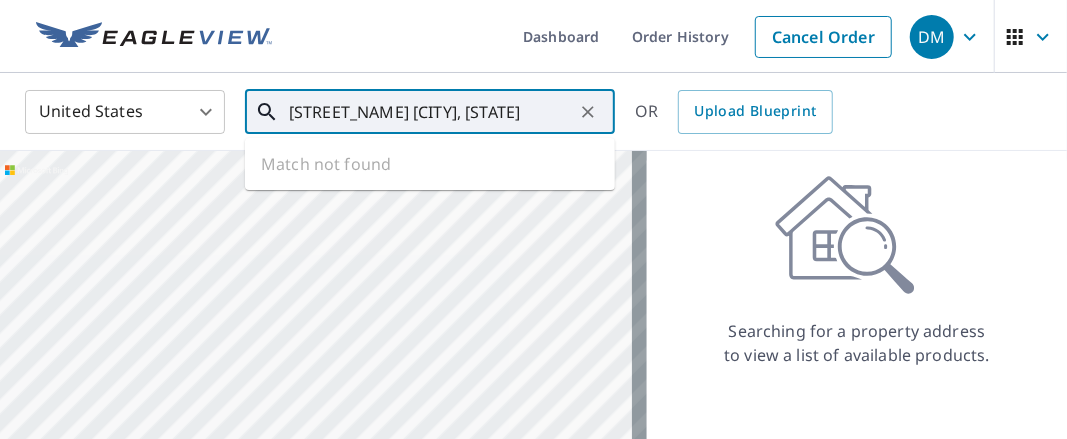 drag, startPoint x: 476, startPoint y: 116, endPoint x: 805, endPoint y: 143, distance: 330.10605 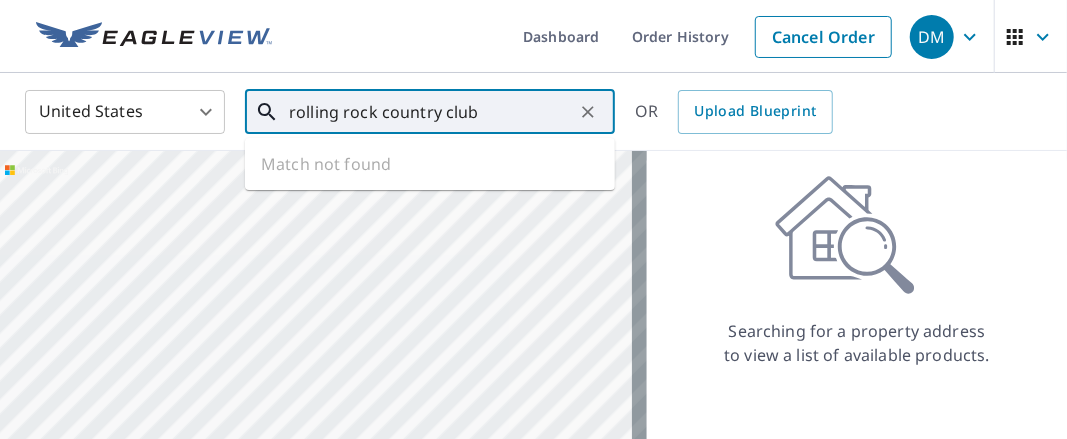 scroll, scrollTop: 0, scrollLeft: 0, axis: both 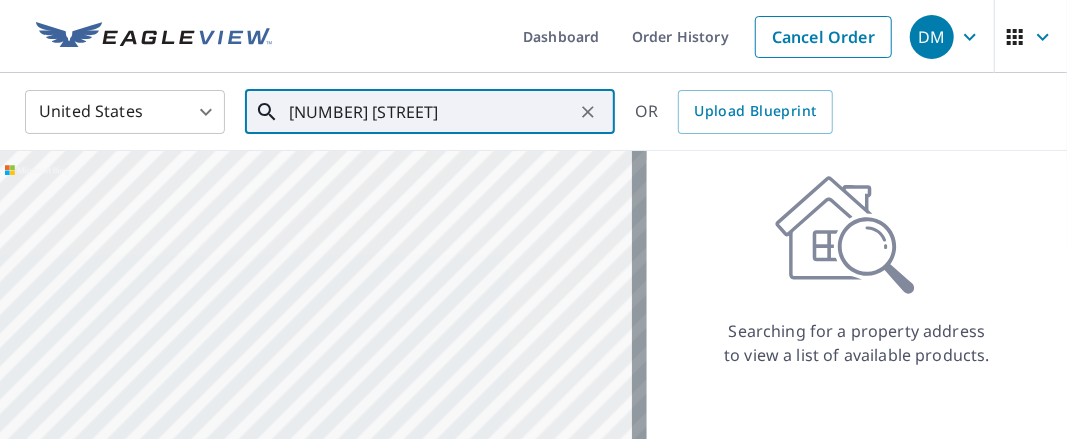 type on "[NUMBER] [STREET]" 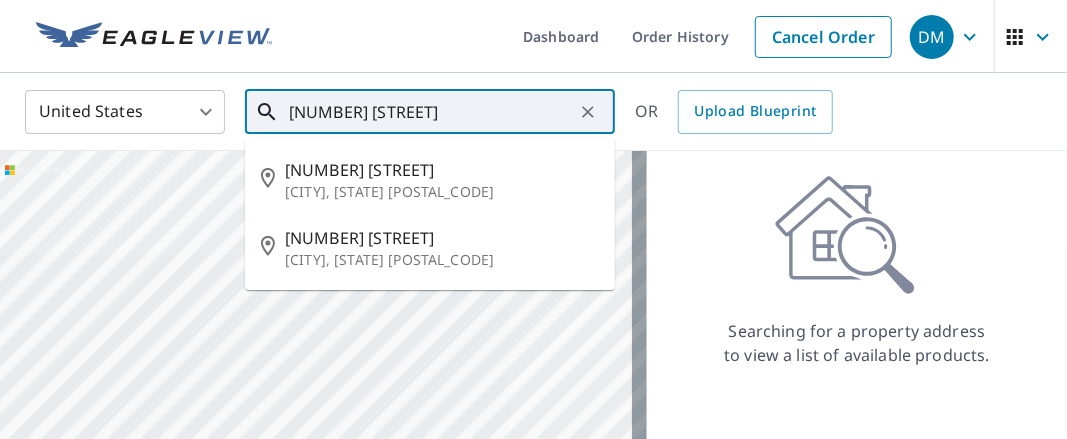 drag, startPoint x: 470, startPoint y: 115, endPoint x: 264, endPoint y: 100, distance: 206.5454 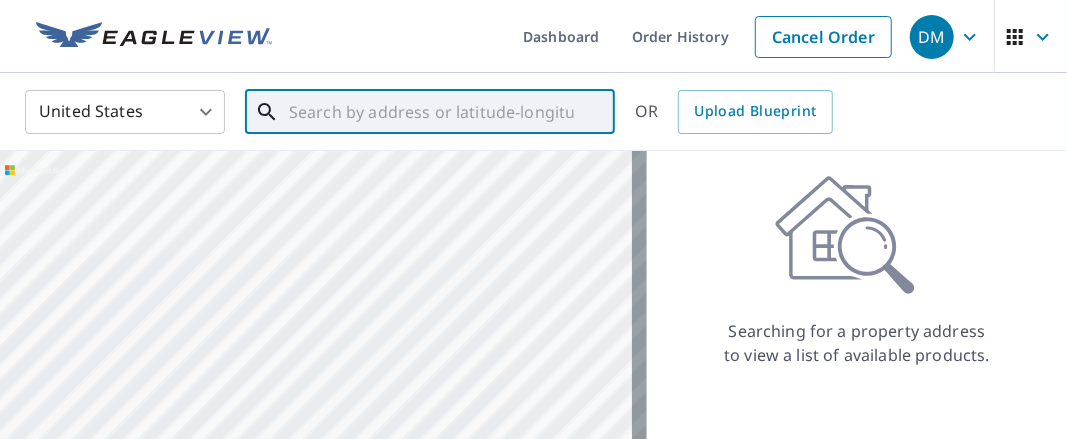 drag, startPoint x: 460, startPoint y: 267, endPoint x: 209, endPoint y: 256, distance: 251.24092 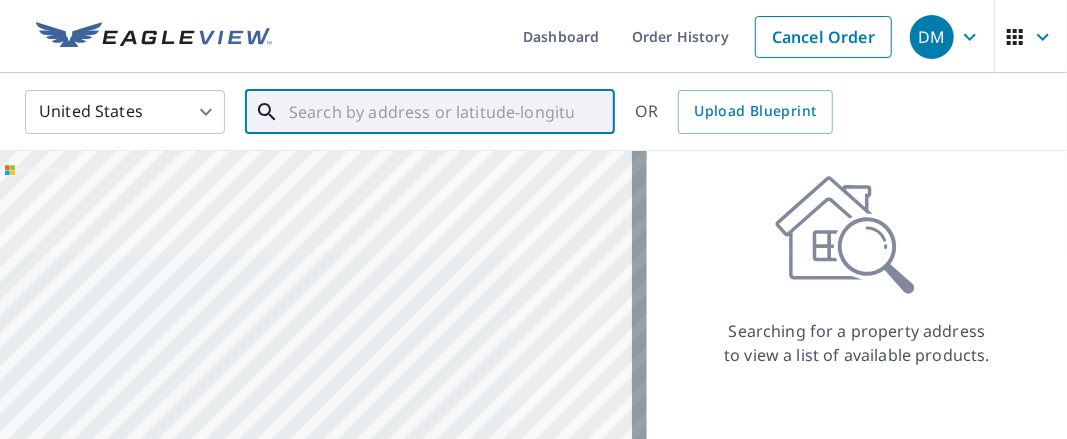 click at bounding box center [323, 361] 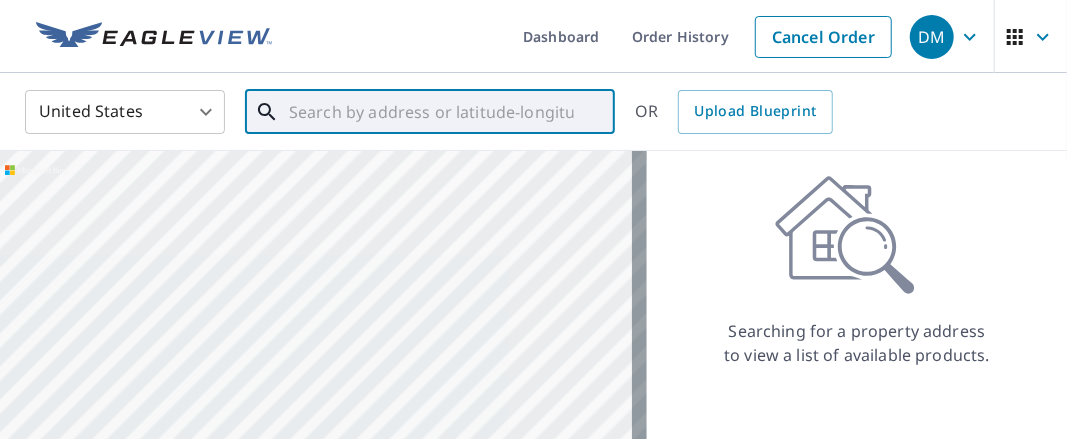 drag, startPoint x: 512, startPoint y: 277, endPoint x: 234, endPoint y: 279, distance: 278.0072 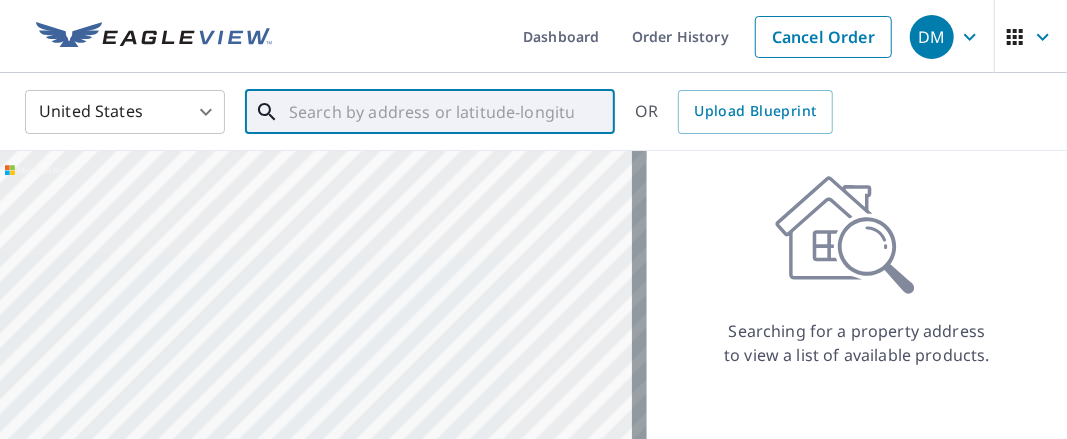 drag, startPoint x: 452, startPoint y: 233, endPoint x: 304, endPoint y: 349, distance: 188.04254 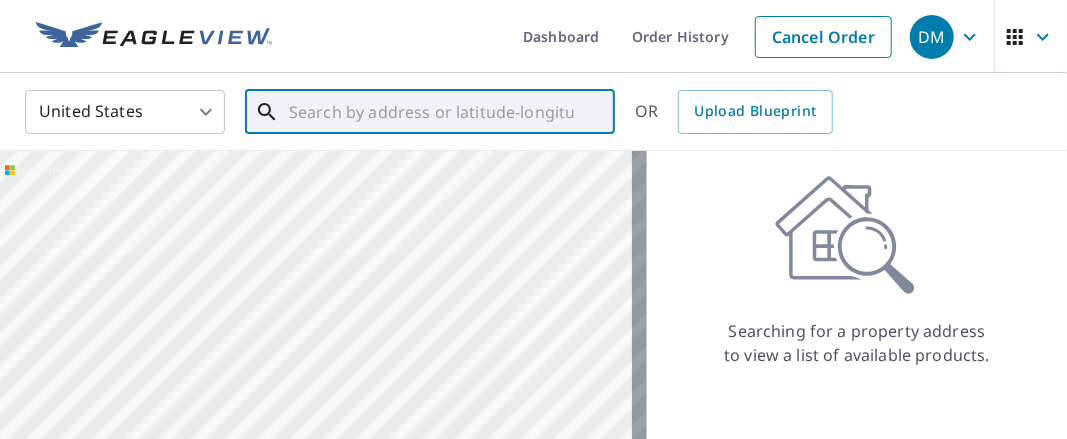 drag, startPoint x: 350, startPoint y: 355, endPoint x: 306, endPoint y: 259, distance: 105.60303 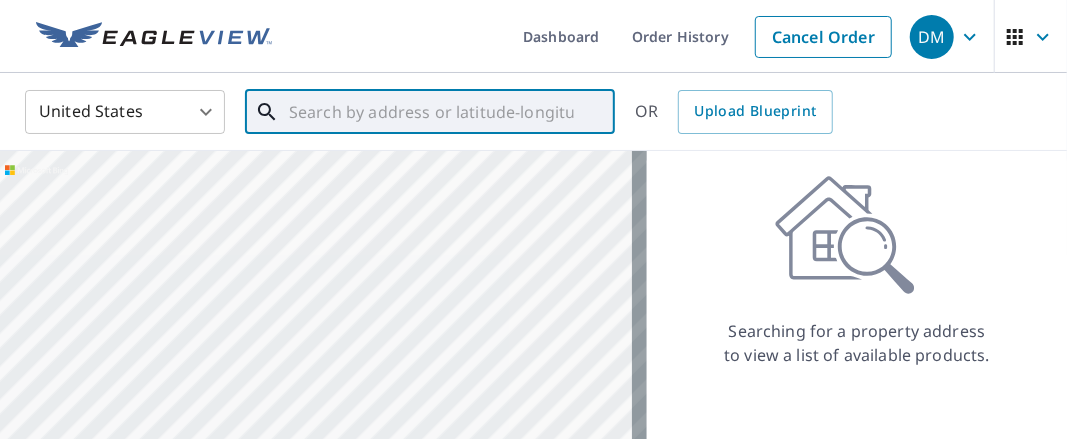 drag, startPoint x: 308, startPoint y: 337, endPoint x: 342, endPoint y: 268, distance: 76.922035 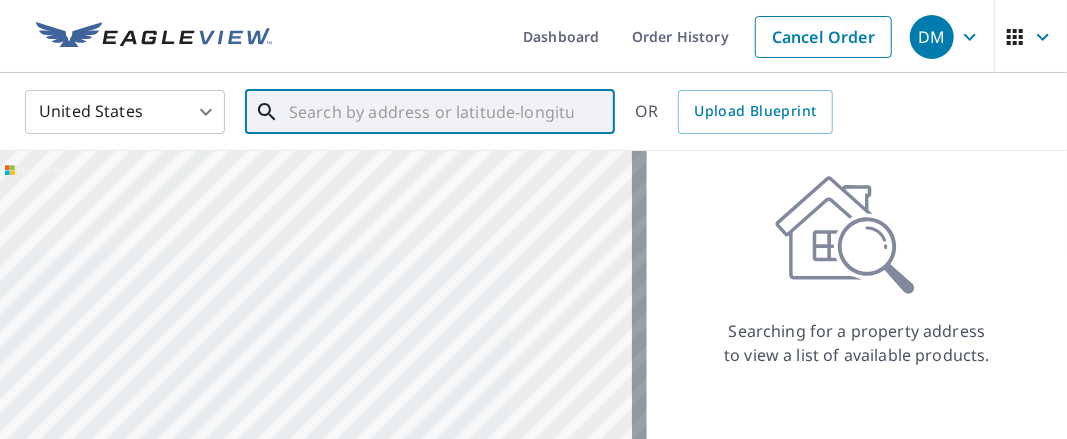 drag, startPoint x: 421, startPoint y: 308, endPoint x: 322, endPoint y: 431, distance: 157.89236 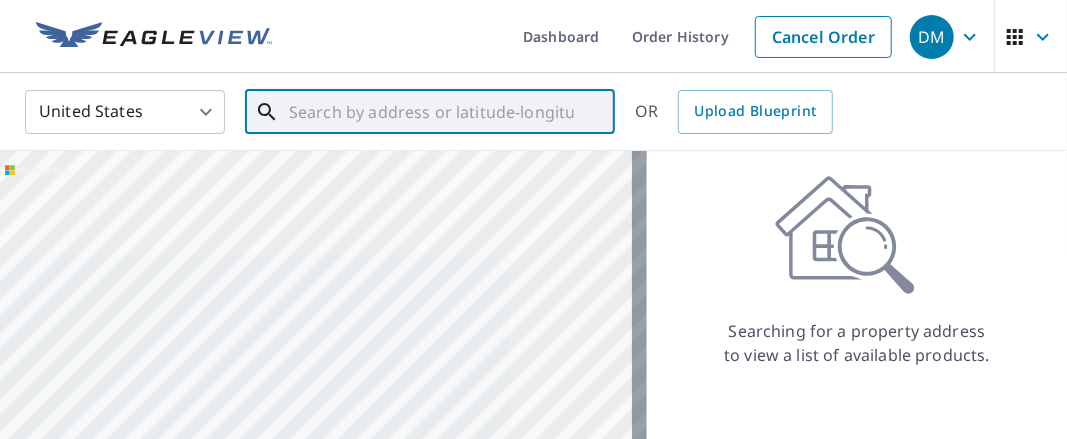 drag, startPoint x: 450, startPoint y: 305, endPoint x: 304, endPoint y: 457, distance: 210.76053 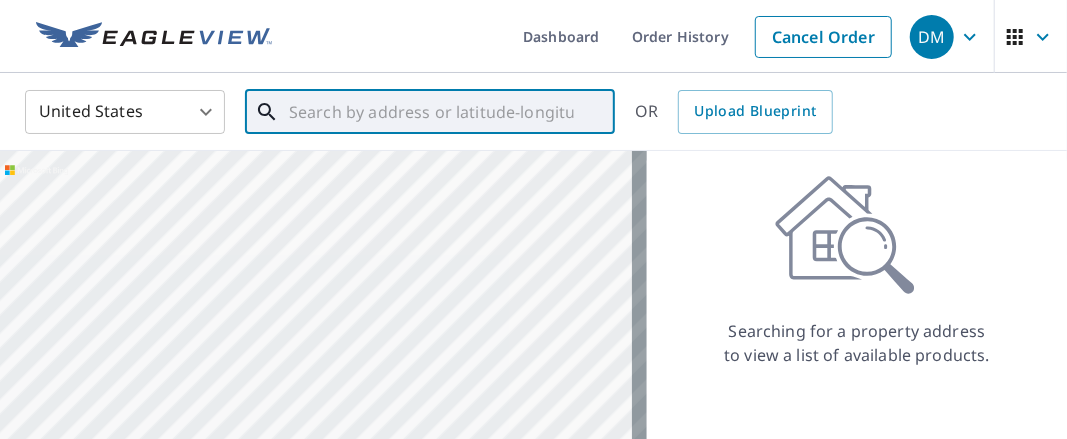 click at bounding box center (323, 361) 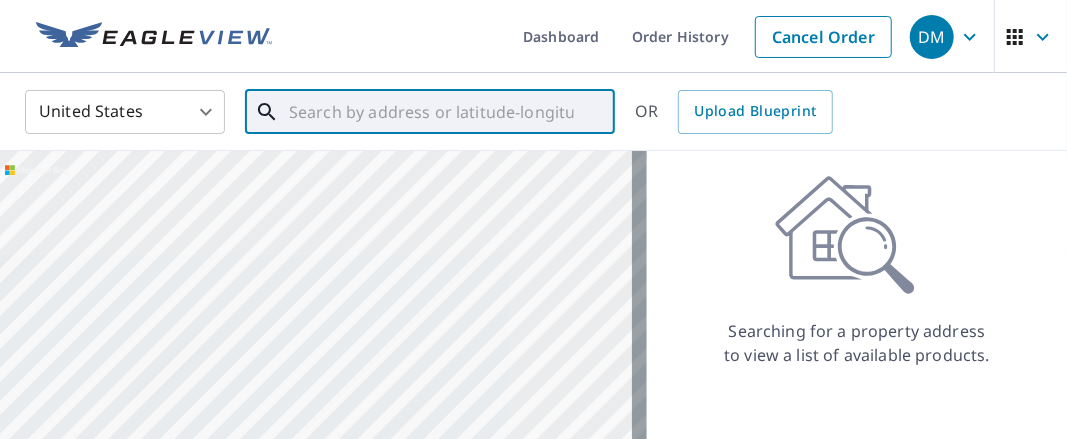 drag, startPoint x: 265, startPoint y: 307, endPoint x: 429, endPoint y: 164, distance: 217.58907 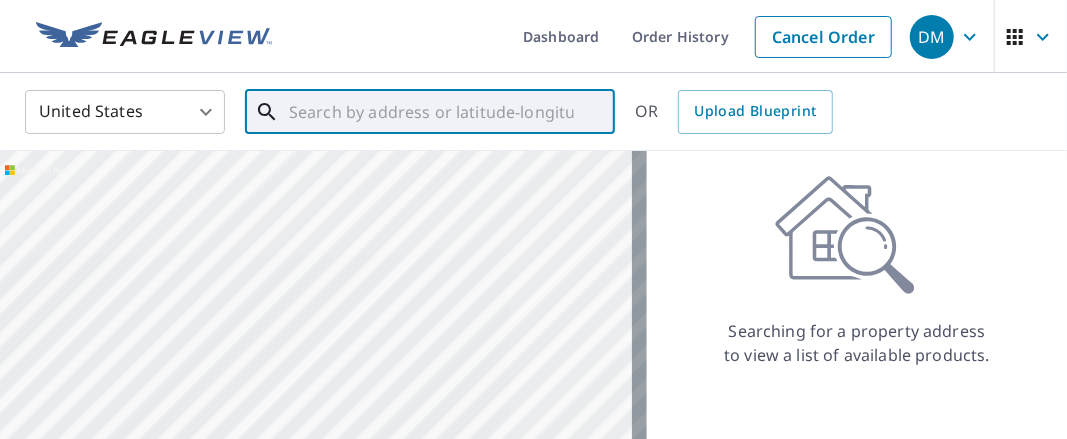 drag, startPoint x: 305, startPoint y: 291, endPoint x: 469, endPoint y: 235, distance: 173.29744 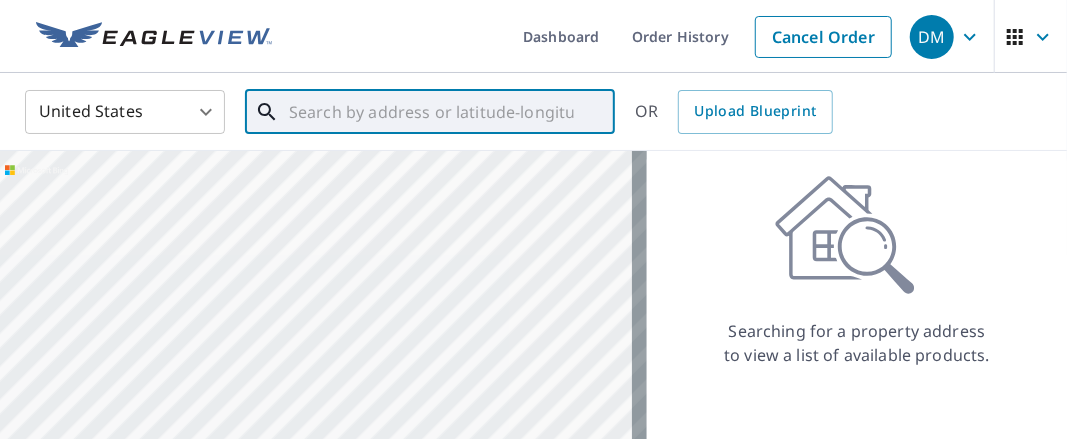 drag, startPoint x: 298, startPoint y: 322, endPoint x: 444, endPoint y: 270, distance: 154.98387 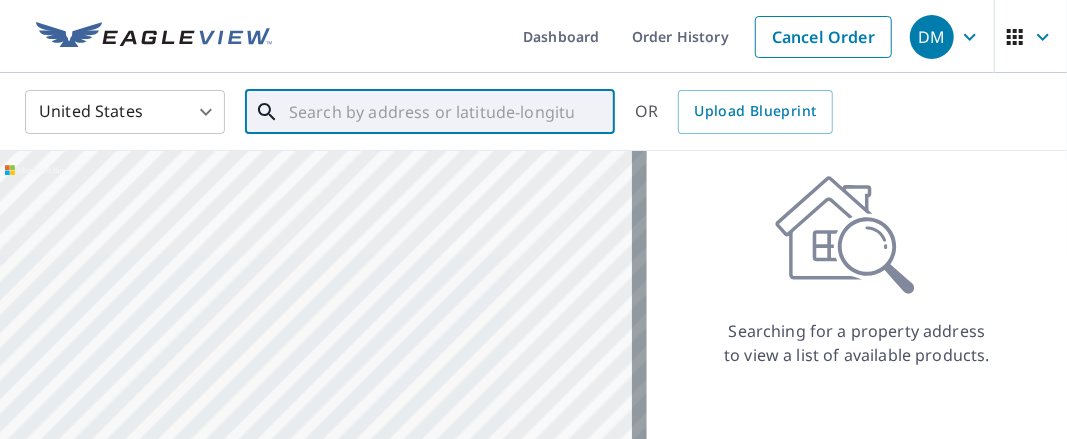 drag, startPoint x: 253, startPoint y: 335, endPoint x: 186, endPoint y: 256, distance: 103.58572 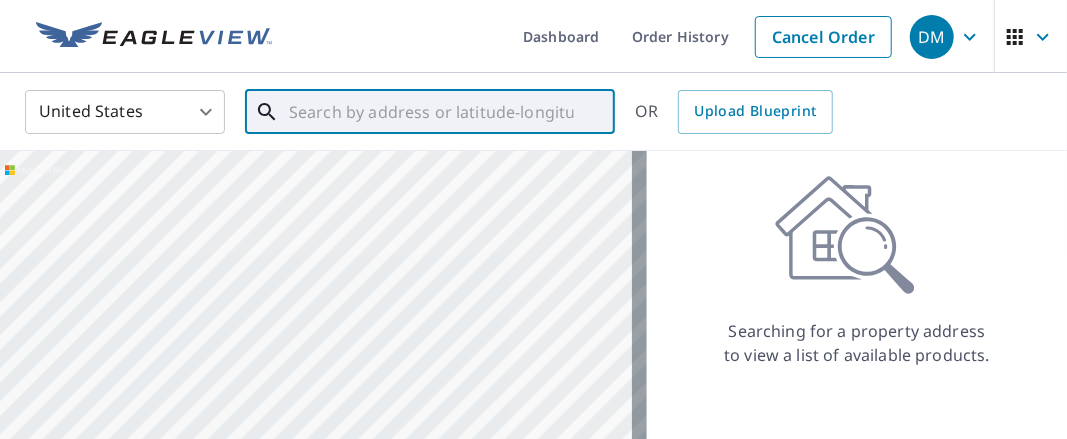 drag, startPoint x: 301, startPoint y: 309, endPoint x: 94, endPoint y: 218, distance: 226.11943 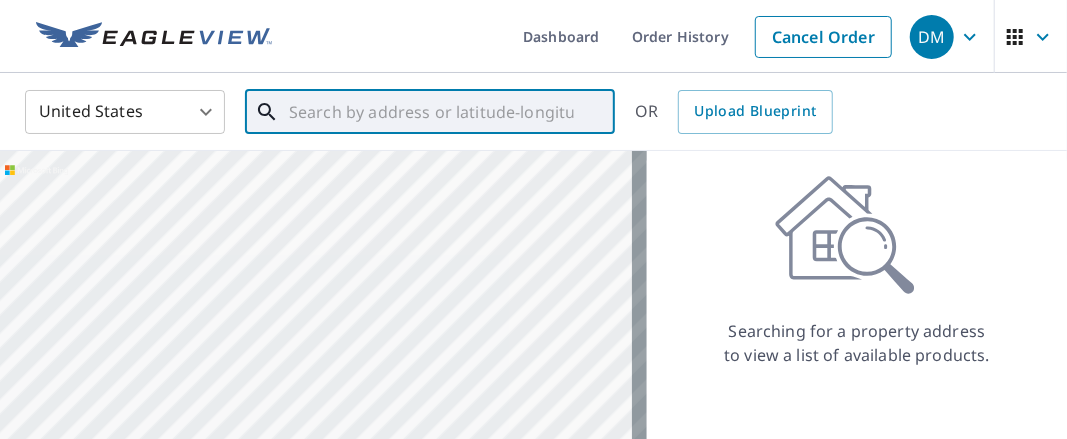 drag, startPoint x: 309, startPoint y: 338, endPoint x: 461, endPoint y: 360, distance: 153.58385 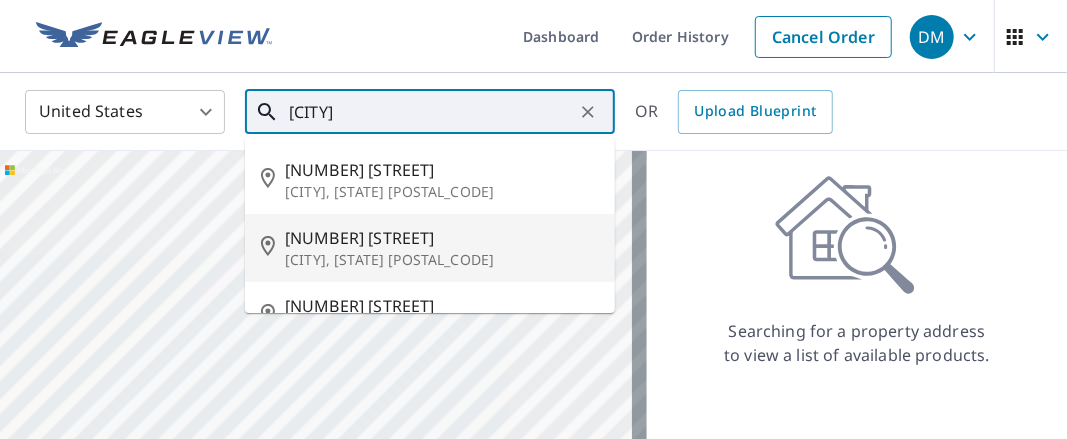 click on "[NUMBER] [STREET]" at bounding box center (442, 238) 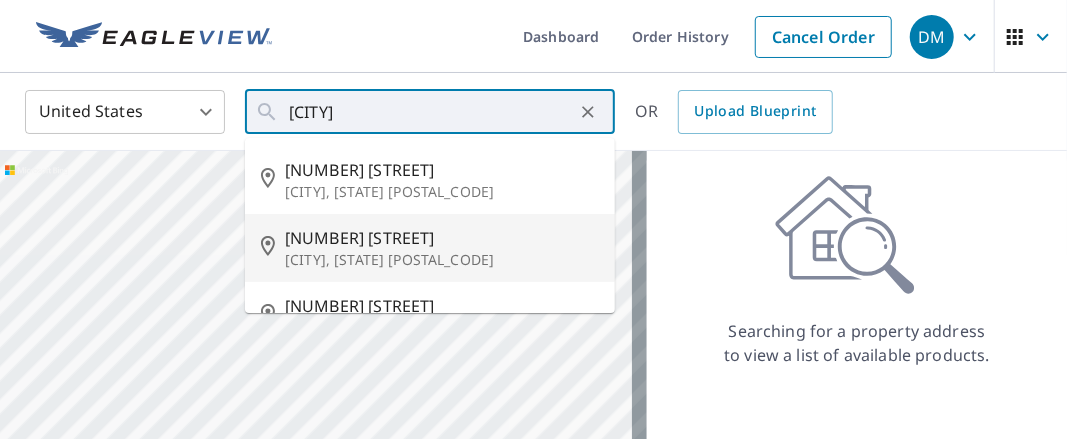 type on "[NUMBER] [STREET] [CITY], [STATE] [POSTAL_CODE]" 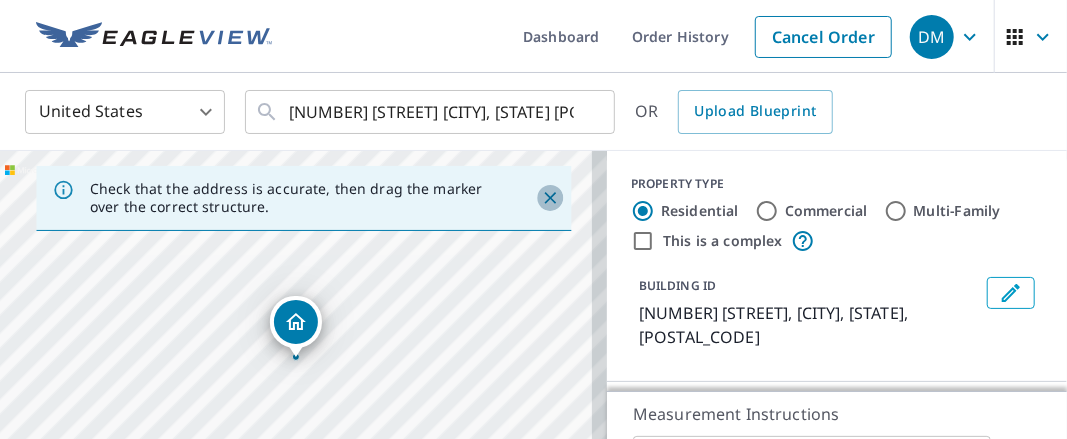 click 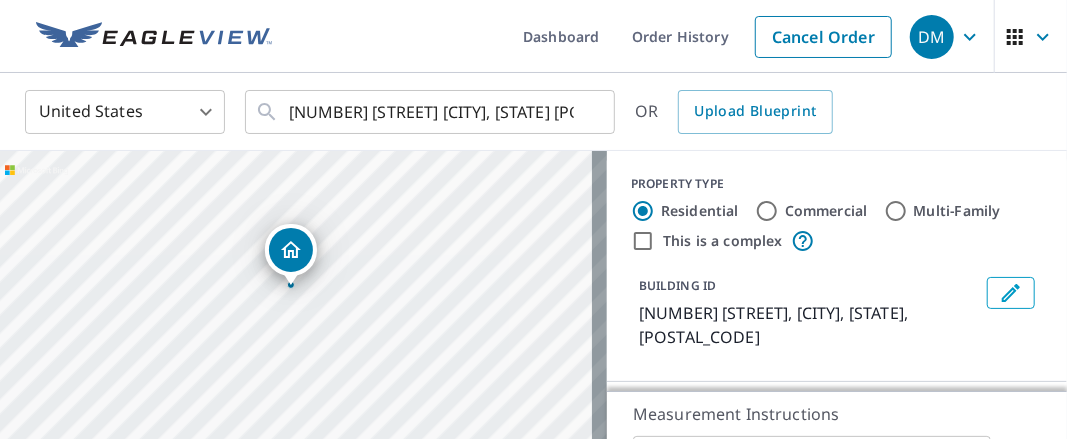 drag, startPoint x: 251, startPoint y: 365, endPoint x: 255, endPoint y: 267, distance: 98.0816 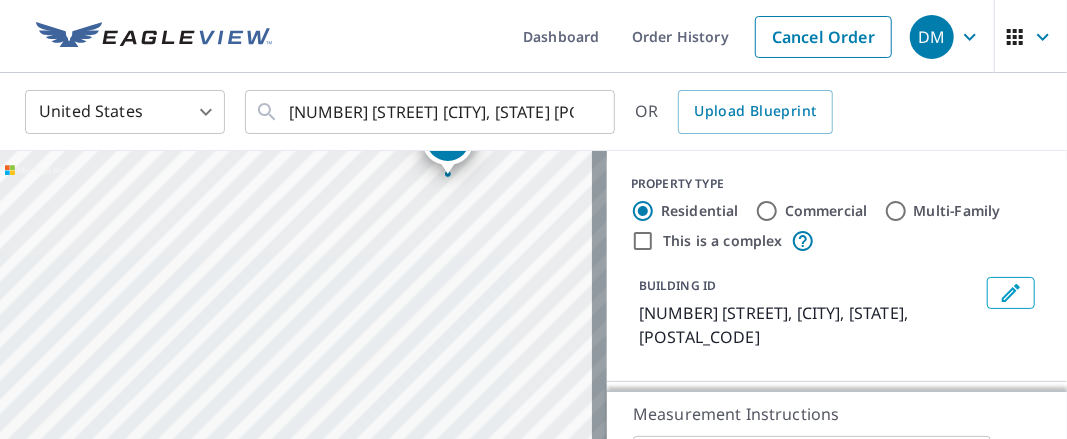 drag, startPoint x: 374, startPoint y: 272, endPoint x: 205, endPoint y: 327, distance: 177.7245 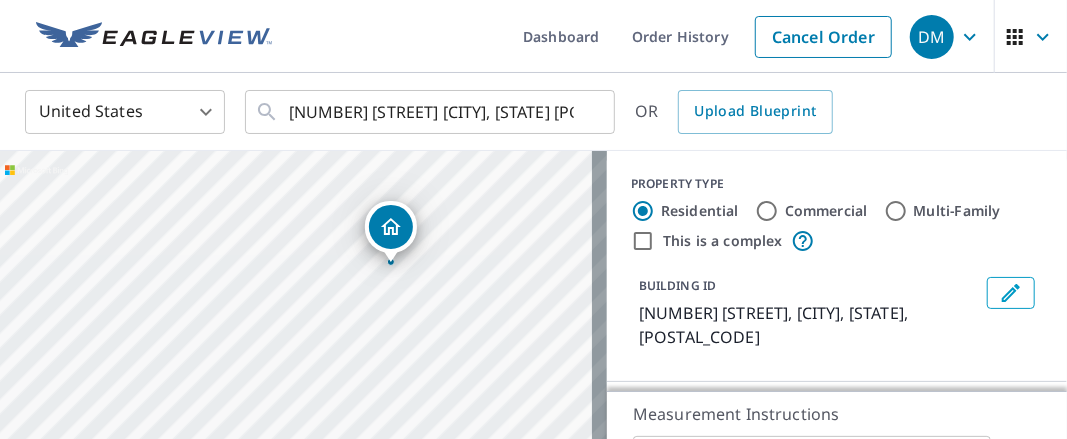 drag, startPoint x: 348, startPoint y: 291, endPoint x: 291, endPoint y: 379, distance: 104.84751 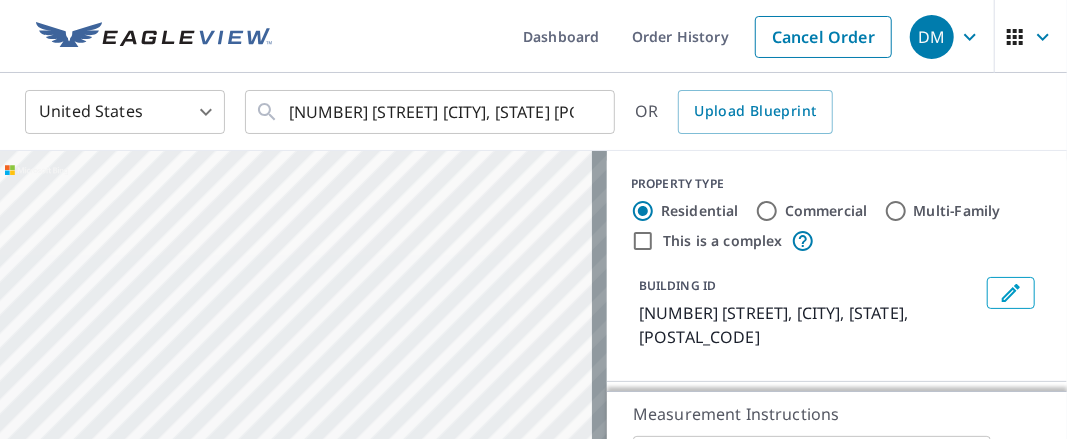 drag, startPoint x: 175, startPoint y: 327, endPoint x: 142, endPoint y: 331, distance: 33.24154 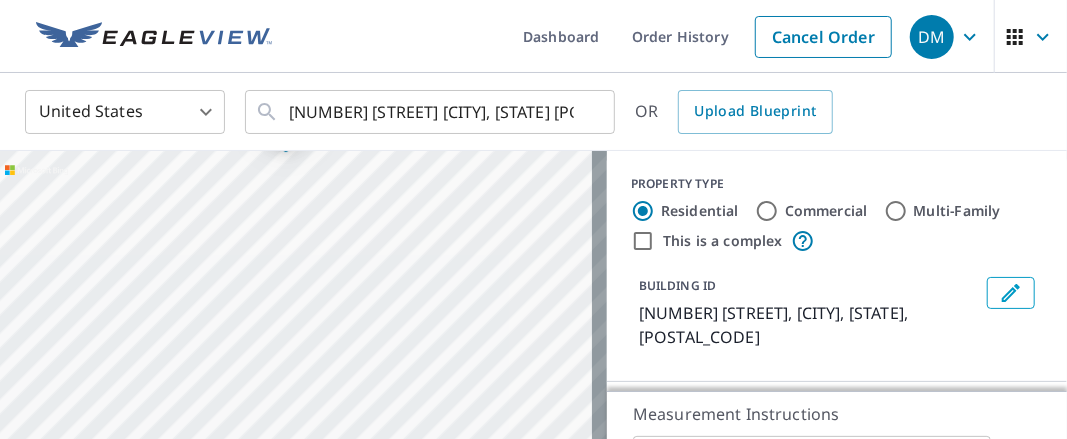 drag, startPoint x: 300, startPoint y: 362, endPoint x: 262, endPoint y: 265, distance: 104.177734 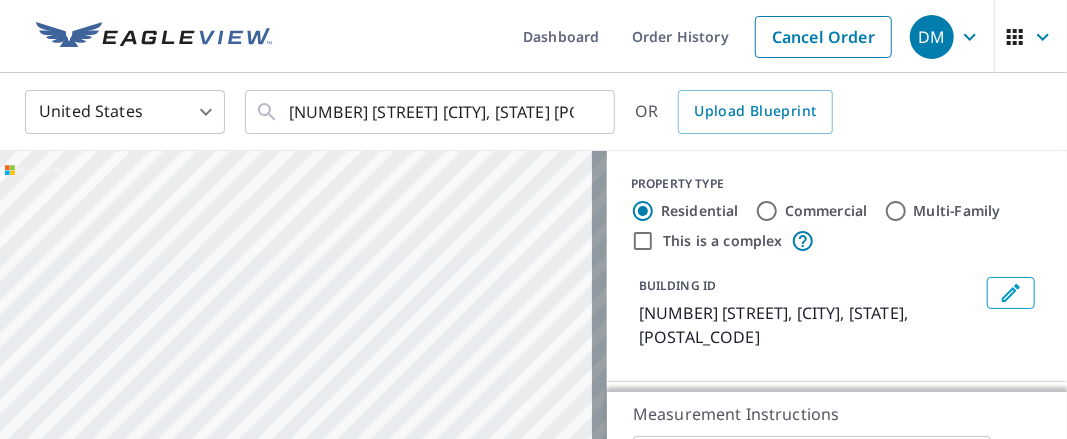 drag, startPoint x: 308, startPoint y: 337, endPoint x: 294, endPoint y: 247, distance: 91.08238 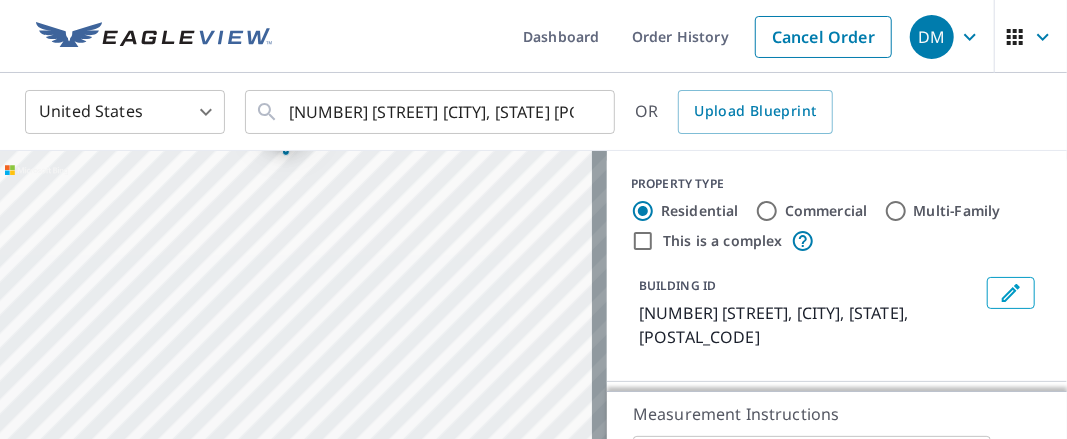 drag, startPoint x: 296, startPoint y: 253, endPoint x: 296, endPoint y: 296, distance: 43 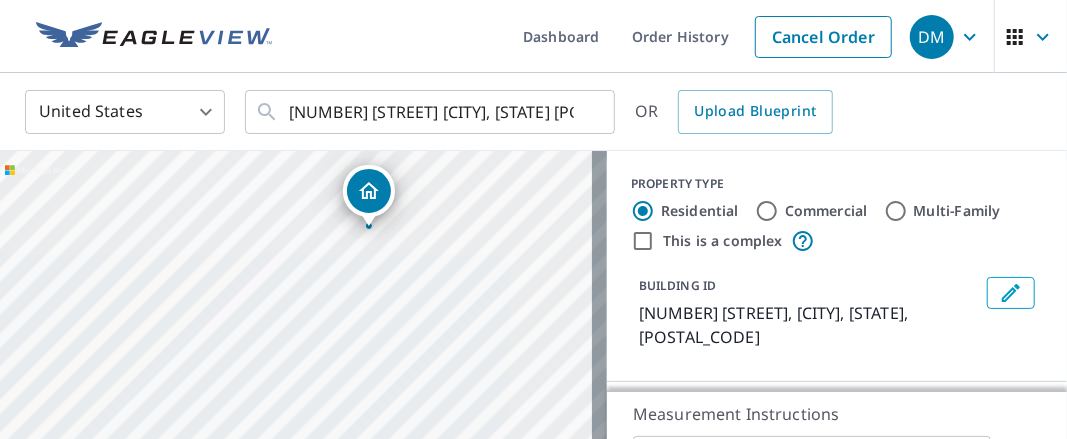 drag, startPoint x: 293, startPoint y: 271, endPoint x: 434, endPoint y: 341, distance: 157.41982 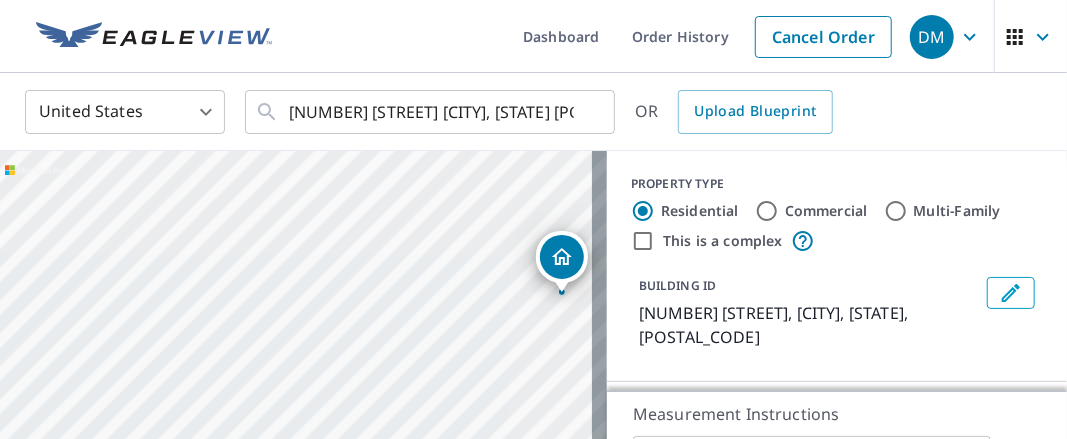 drag, startPoint x: 203, startPoint y: 246, endPoint x: 408, endPoint y: 312, distance: 215.36249 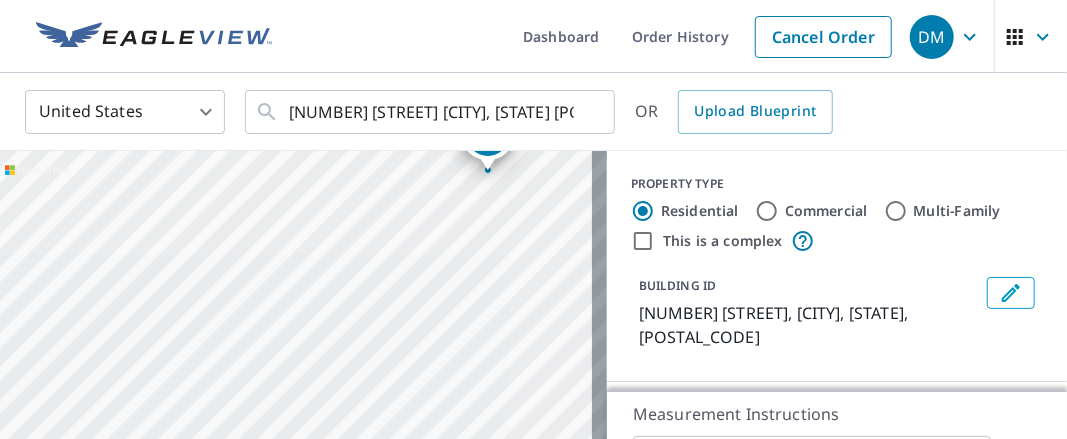 drag, startPoint x: 322, startPoint y: 315, endPoint x: 257, endPoint y: 201, distance: 131.2288 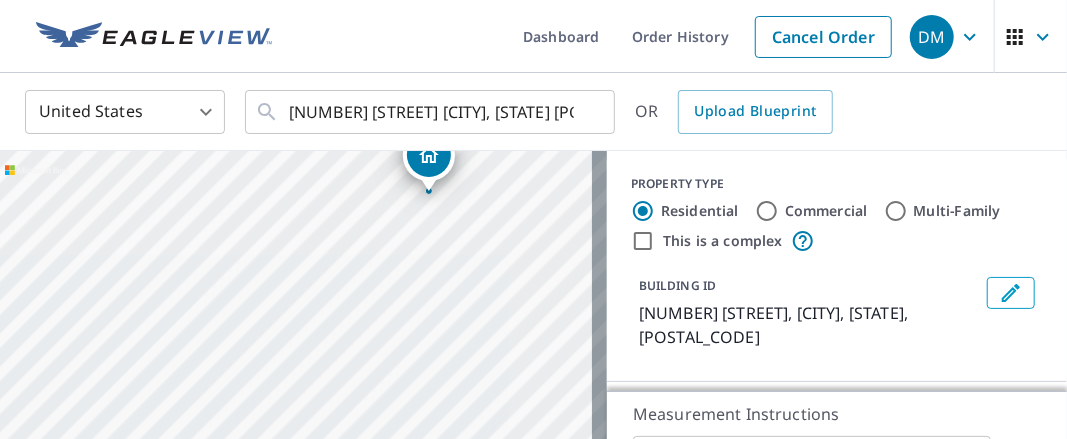 drag, startPoint x: 304, startPoint y: 285, endPoint x: 245, endPoint y: 307, distance: 62.968246 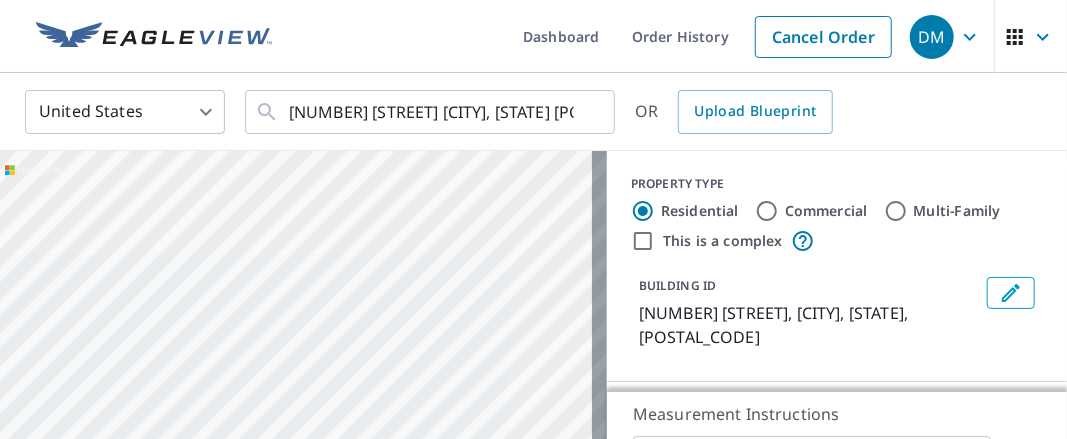 drag, startPoint x: 294, startPoint y: 245, endPoint x: 288, endPoint y: 330, distance: 85.2115 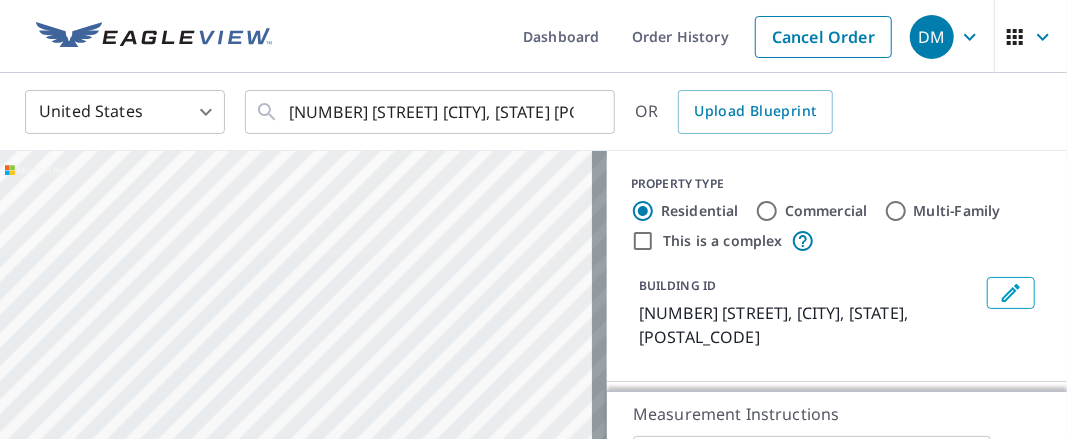 click on "[NUMBER] [STREET] [CITY], [STATE]" at bounding box center [303, 361] 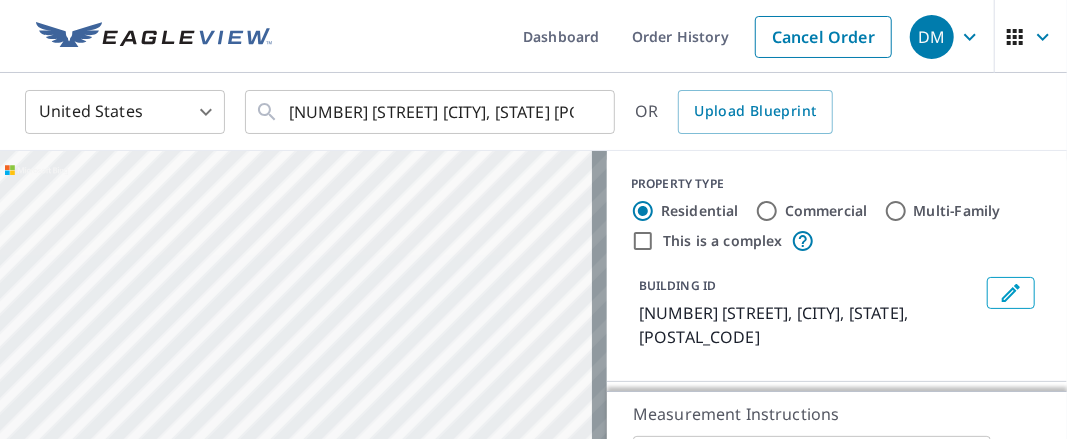 drag, startPoint x: 456, startPoint y: 331, endPoint x: 386, endPoint y: 247, distance: 109.3435 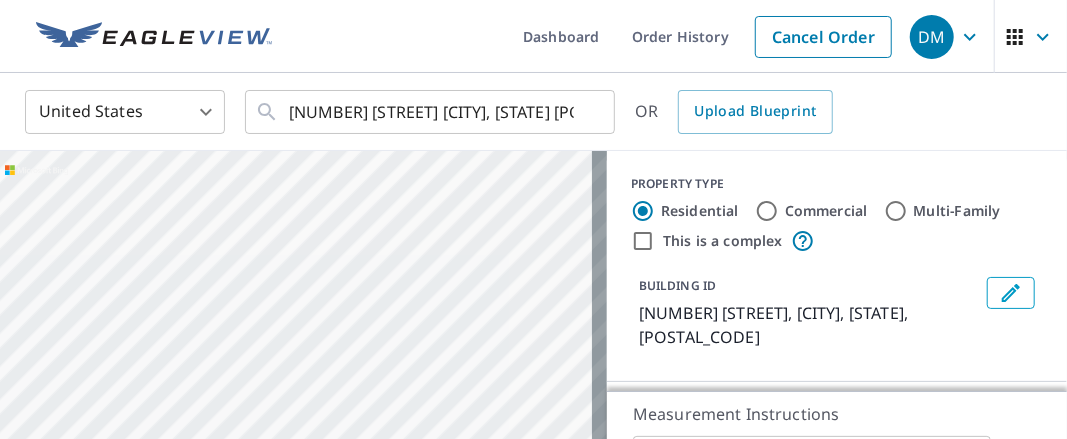 drag, startPoint x: 253, startPoint y: 307, endPoint x: 326, endPoint y: 399, distance: 117.4436 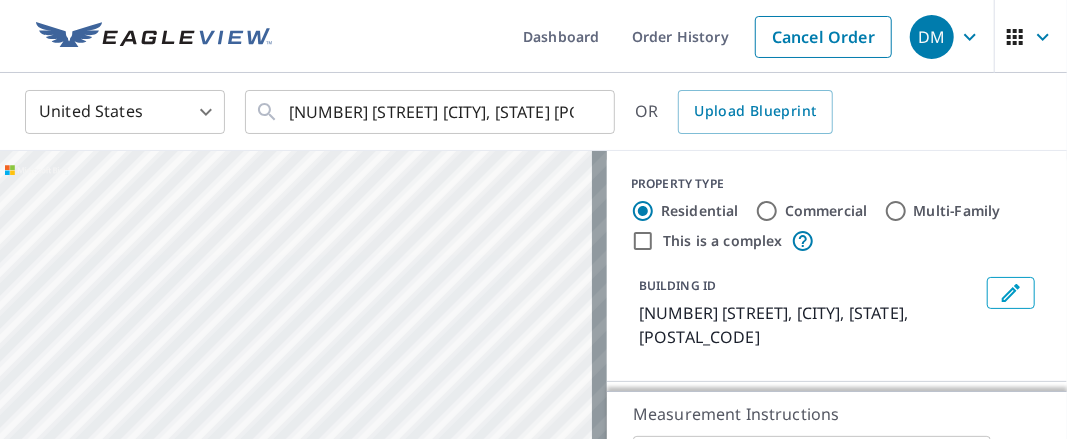 drag, startPoint x: 156, startPoint y: 363, endPoint x: 191, endPoint y: 255, distance: 113.52973 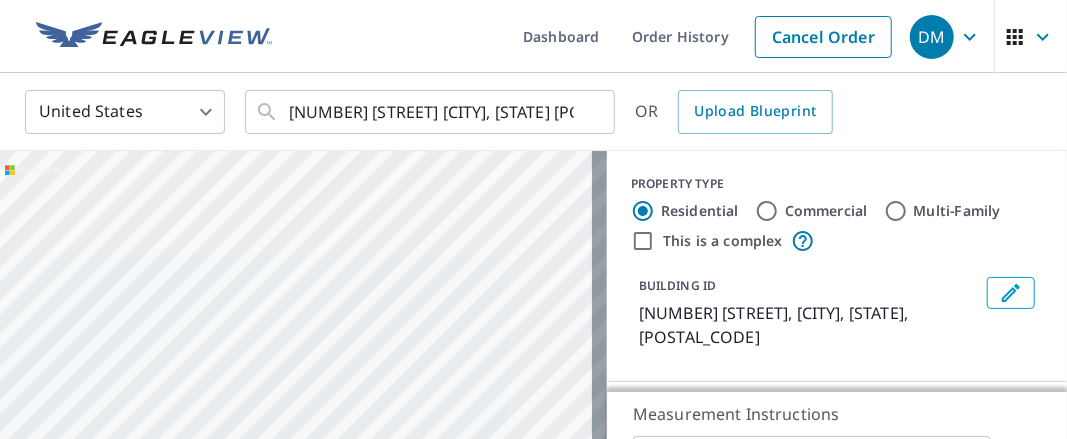 drag, startPoint x: 400, startPoint y: 257, endPoint x: 392, endPoint y: 191, distance: 66.48308 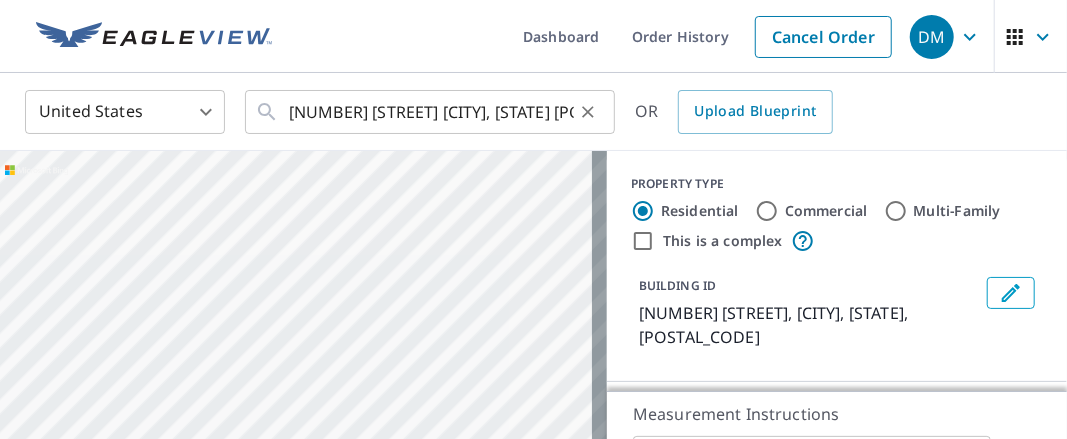 drag, startPoint x: 378, startPoint y: 238, endPoint x: 486, endPoint y: 92, distance: 181.60396 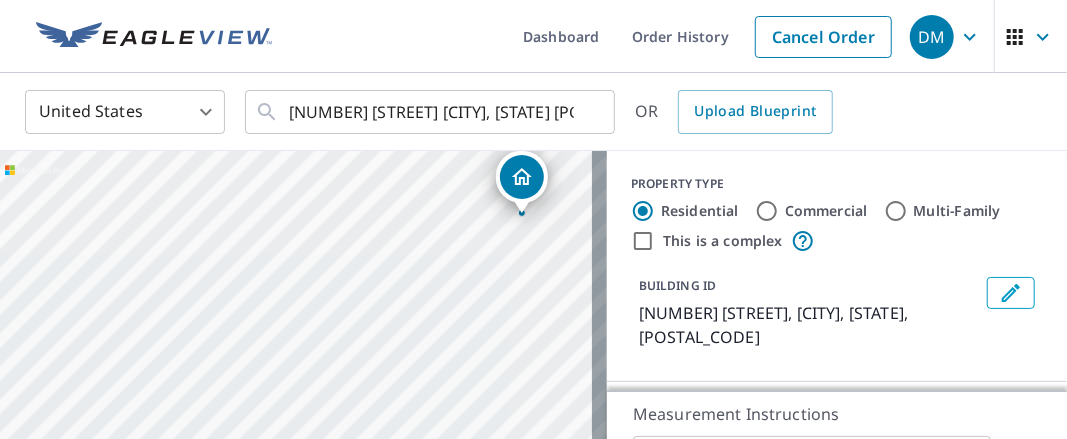 click on "[NUMBER] [STREET] [CITY], [STATE]" at bounding box center (303, 361) 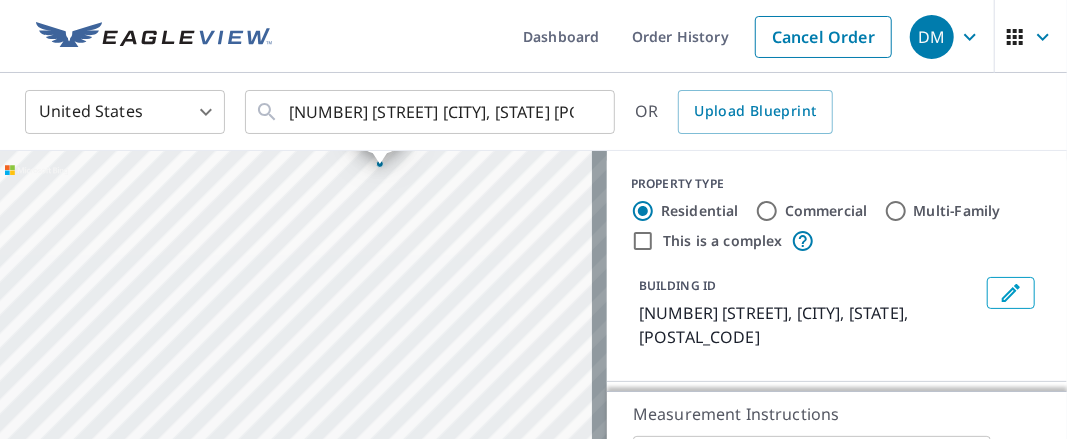drag, startPoint x: 160, startPoint y: 337, endPoint x: 169, endPoint y: 208, distance: 129.31357 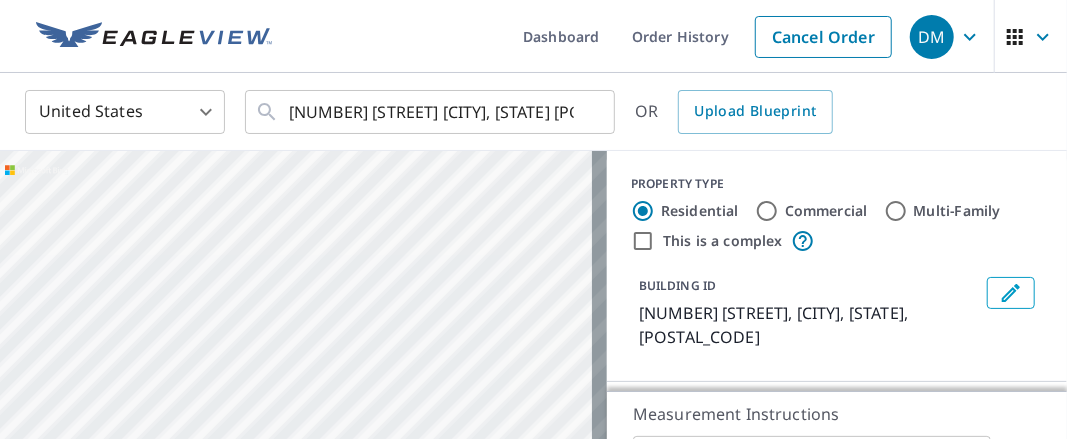 drag, startPoint x: 234, startPoint y: 360, endPoint x: 201, endPoint y: 217, distance: 146.7583 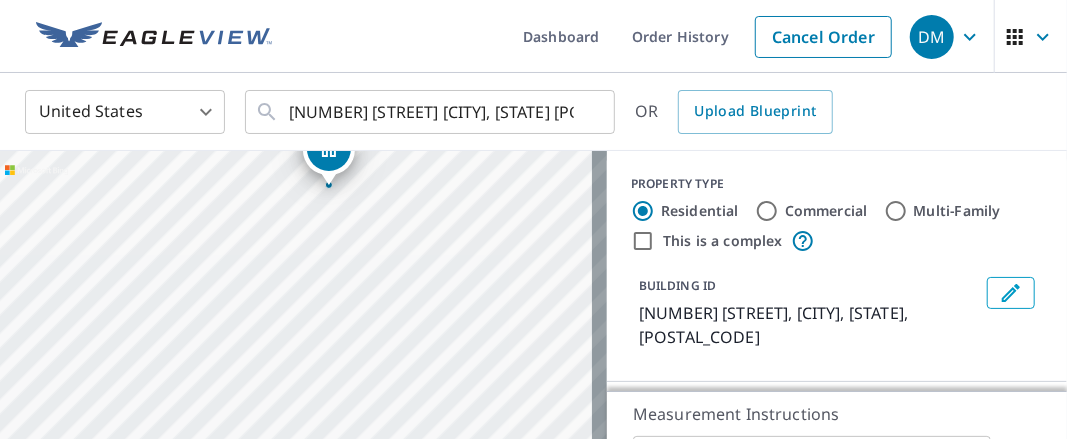 drag, startPoint x: 262, startPoint y: 278, endPoint x: 244, endPoint y: 424, distance: 147.10541 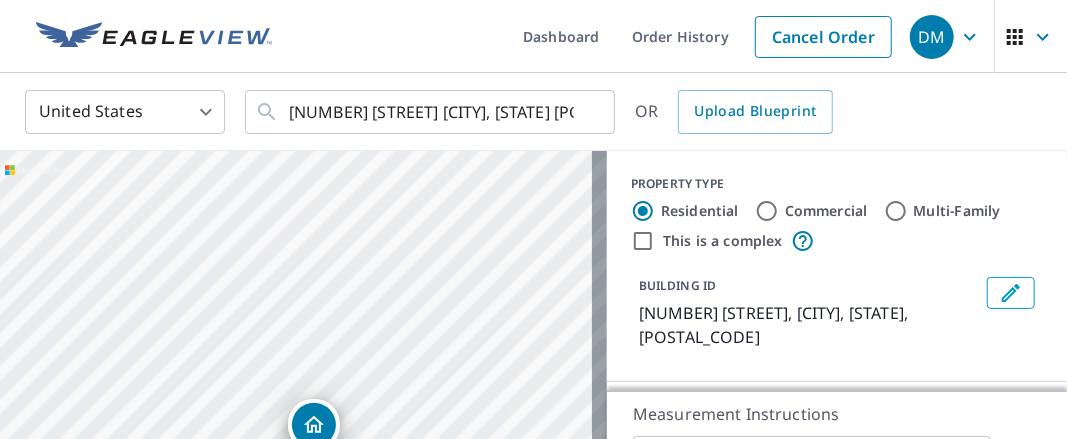 drag, startPoint x: 332, startPoint y: 161, endPoint x: 321, endPoint y: 455, distance: 294.20572 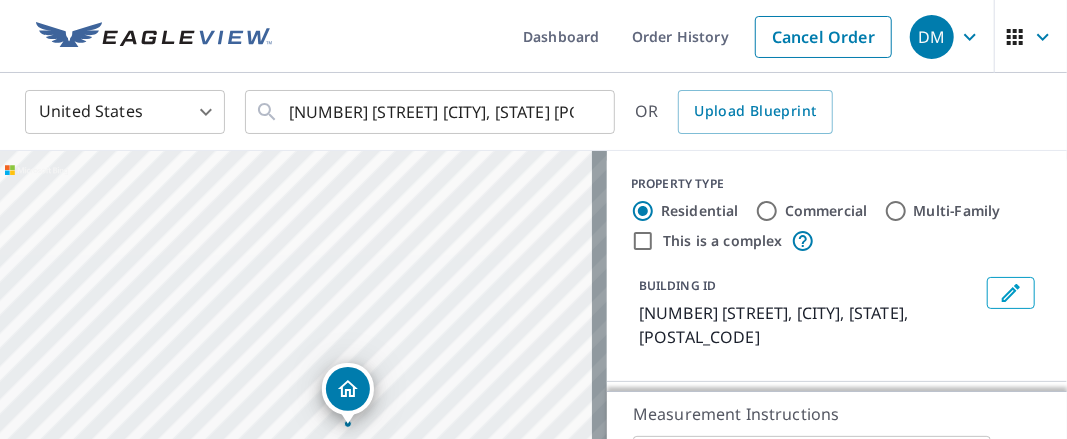 drag, startPoint x: 350, startPoint y: 401, endPoint x: 363, endPoint y: 400, distance: 13.038404 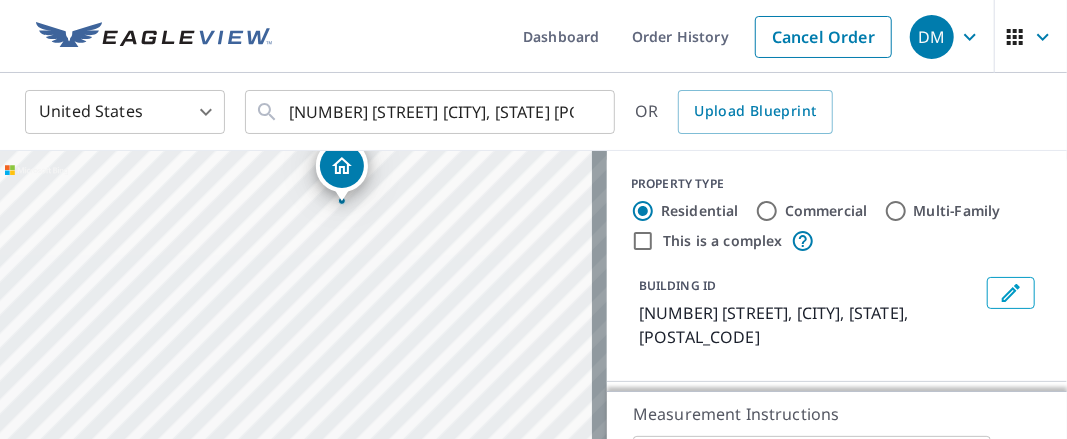 drag, startPoint x: 415, startPoint y: 379, endPoint x: 456, endPoint y: 237, distance: 147.80054 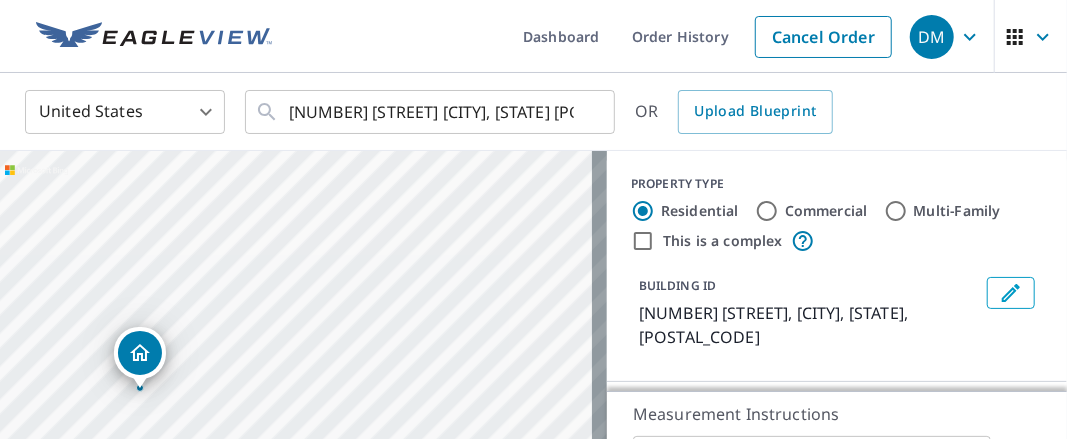 drag, startPoint x: 120, startPoint y: 351, endPoint x: 138, endPoint y: 351, distance: 18 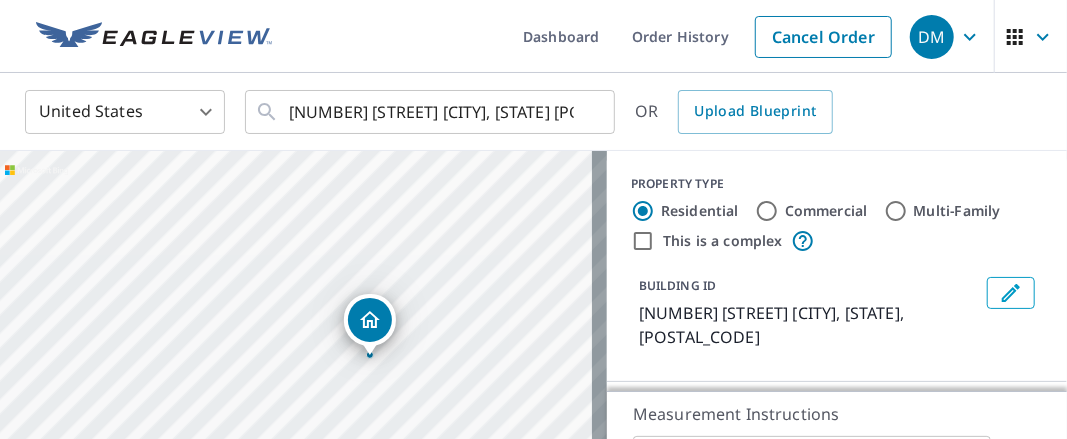 click on "[NUMBER] [STREET] [CITY], [STATE] [POSTAL_CODE]" at bounding box center [303, 361] 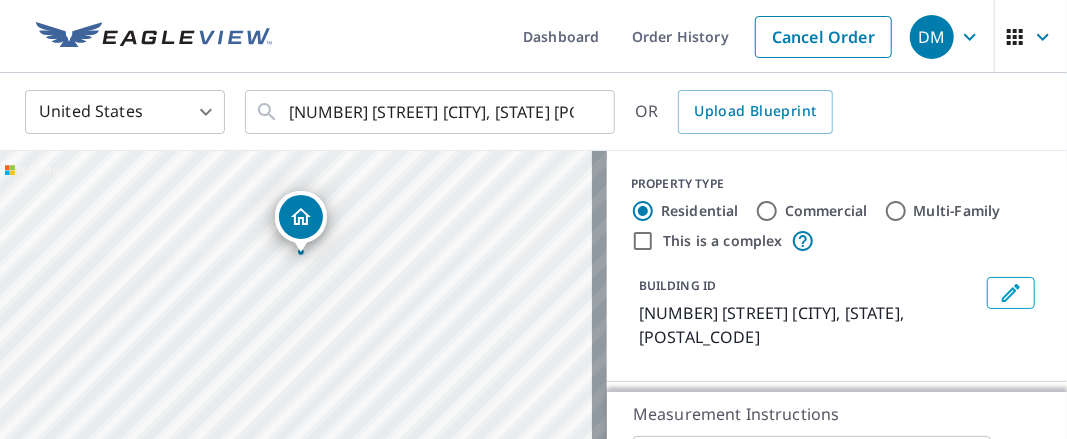 drag, startPoint x: 208, startPoint y: 343, endPoint x: 184, endPoint y: 240, distance: 105.75916 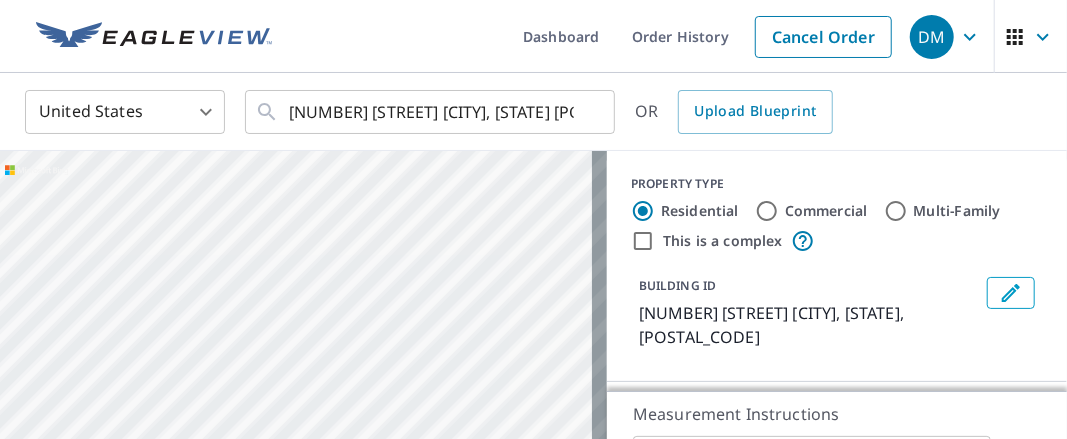 drag, startPoint x: 420, startPoint y: 361, endPoint x: 390, endPoint y: 206, distance: 157.87654 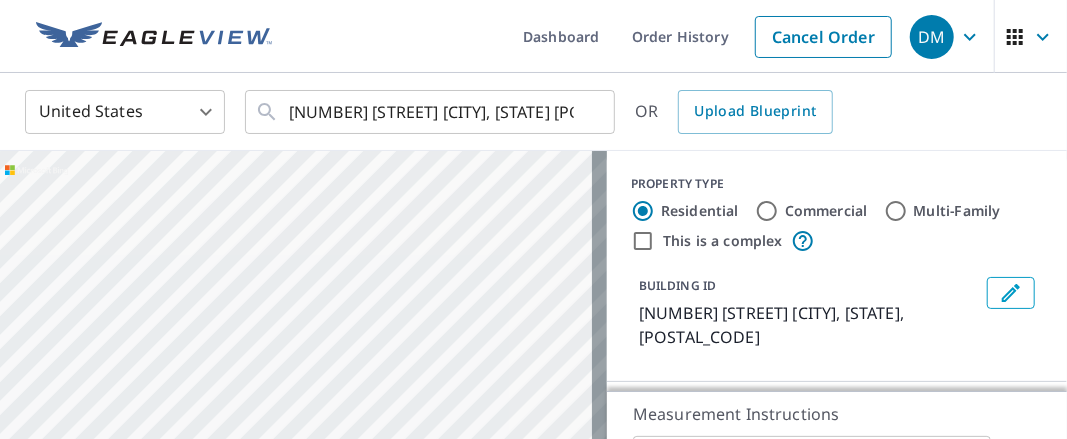 drag, startPoint x: 438, startPoint y: 247, endPoint x: 420, endPoint y: 419, distance: 172.9393 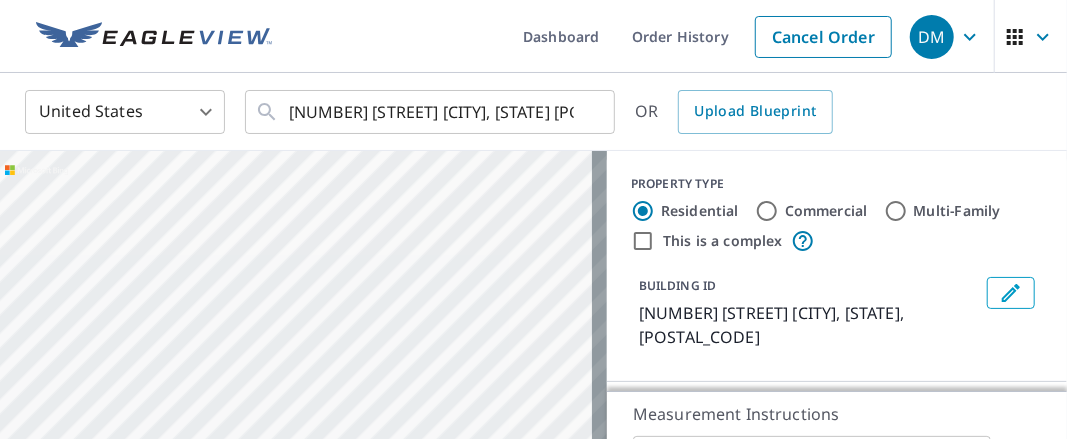 drag, startPoint x: 545, startPoint y: 337, endPoint x: 362, endPoint y: 335, distance: 183.01093 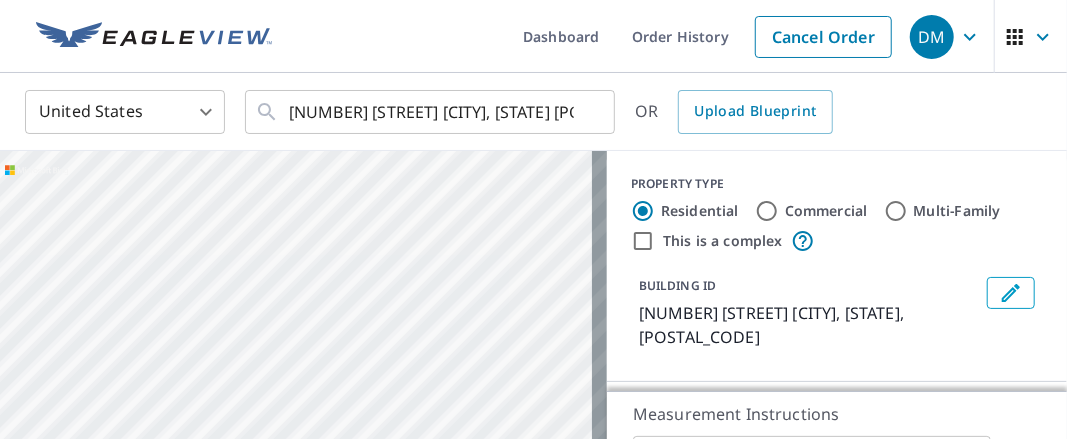 drag, startPoint x: 360, startPoint y: 372, endPoint x: 298, endPoint y: 195, distance: 187.54466 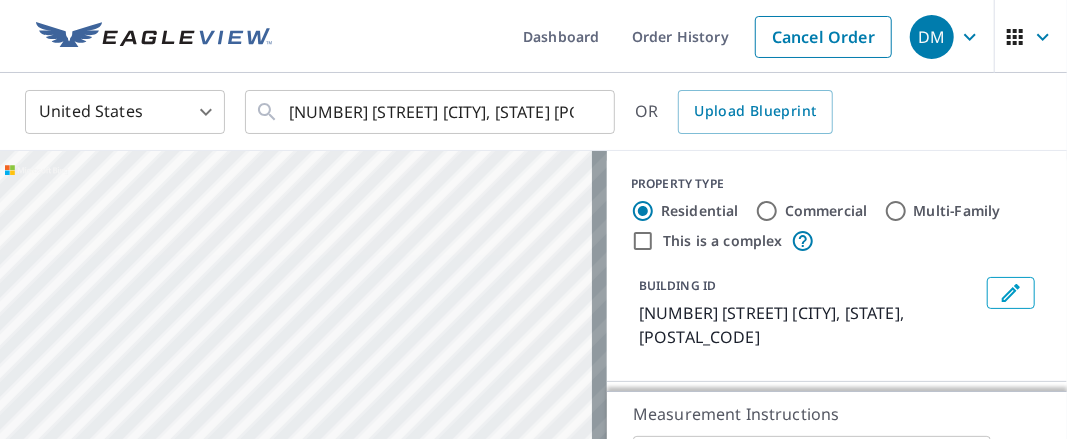 drag, startPoint x: 421, startPoint y: 360, endPoint x: 328, endPoint y: 198, distance: 186.79668 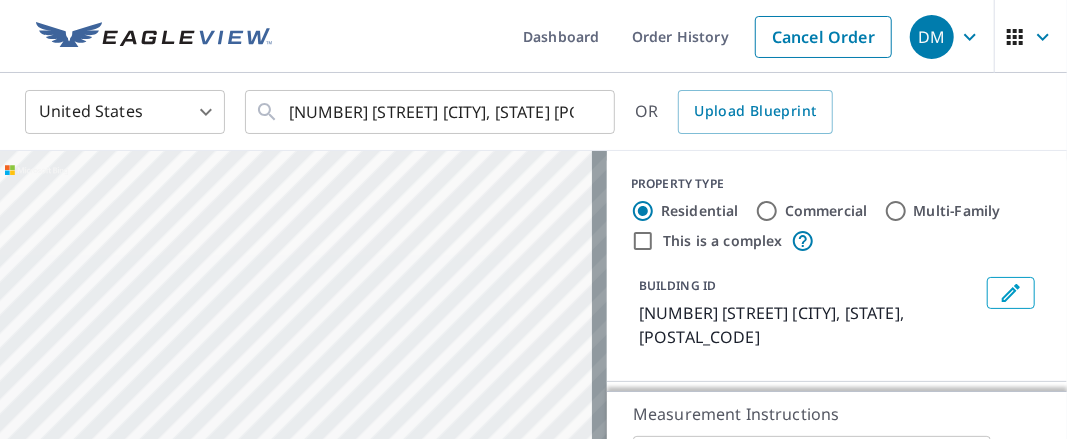 drag, startPoint x: 391, startPoint y: 353, endPoint x: 337, endPoint y: 237, distance: 127.95312 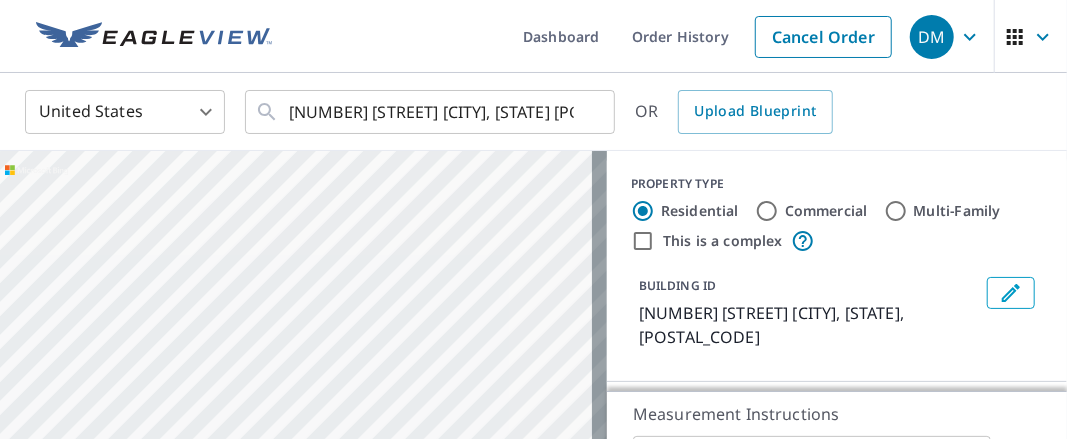 drag, startPoint x: 397, startPoint y: 339, endPoint x: 276, endPoint y: 427, distance: 149.61618 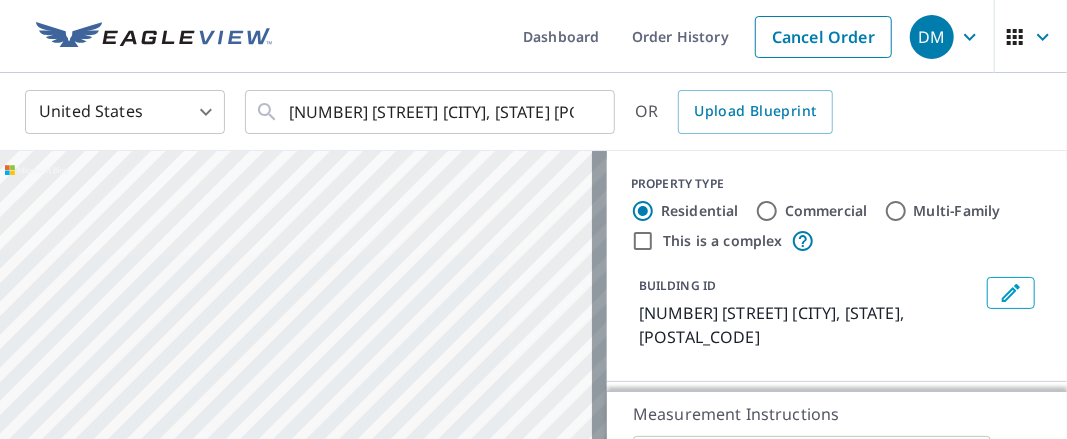 drag, startPoint x: 354, startPoint y: 274, endPoint x: 308, endPoint y: 437, distance: 169.36647 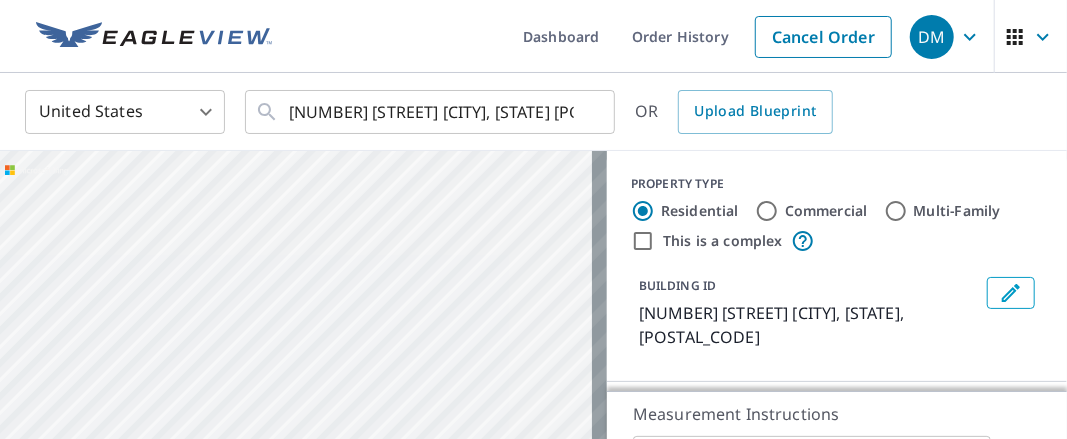 drag, startPoint x: 349, startPoint y: 311, endPoint x: 348, endPoint y: 440, distance: 129.00388 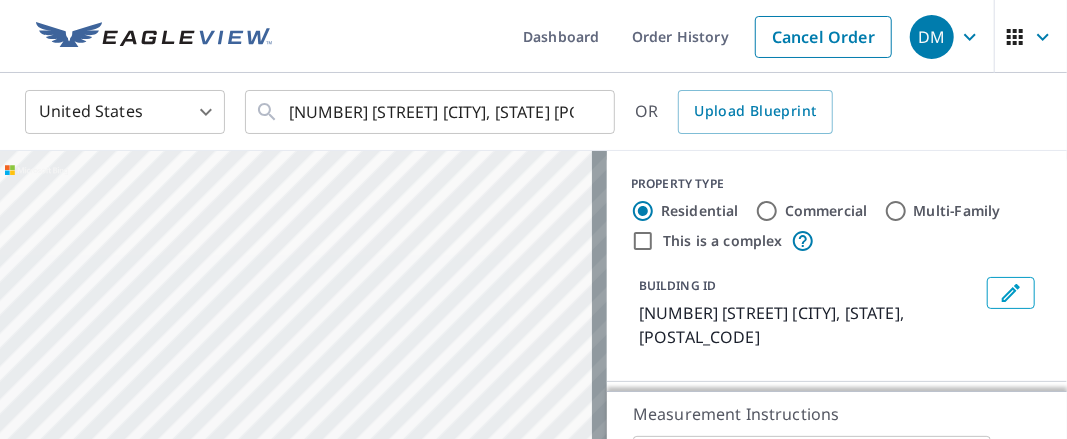 click on "[NUMBER] [STREET] [CITY], [STATE] [POSTAL_CODE]" at bounding box center (303, 361) 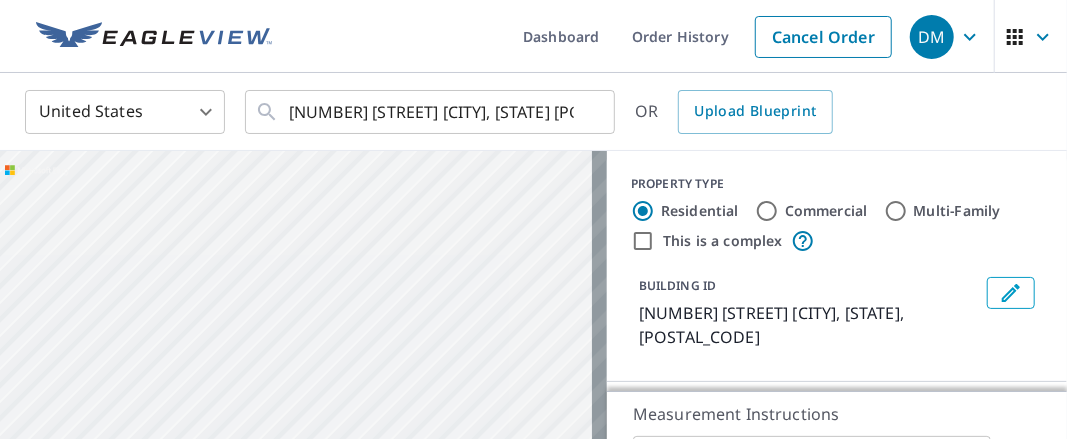 drag, startPoint x: 196, startPoint y: 328, endPoint x: 226, endPoint y: 464, distance: 139.26952 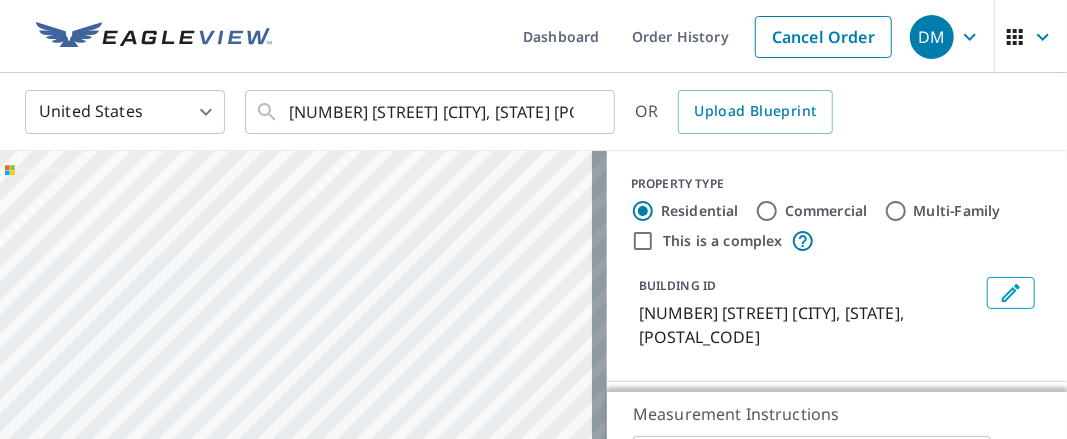 click on "[NUMBER] [STREET] [CITY], [STATE] [POSTAL_CODE]" at bounding box center [303, 361] 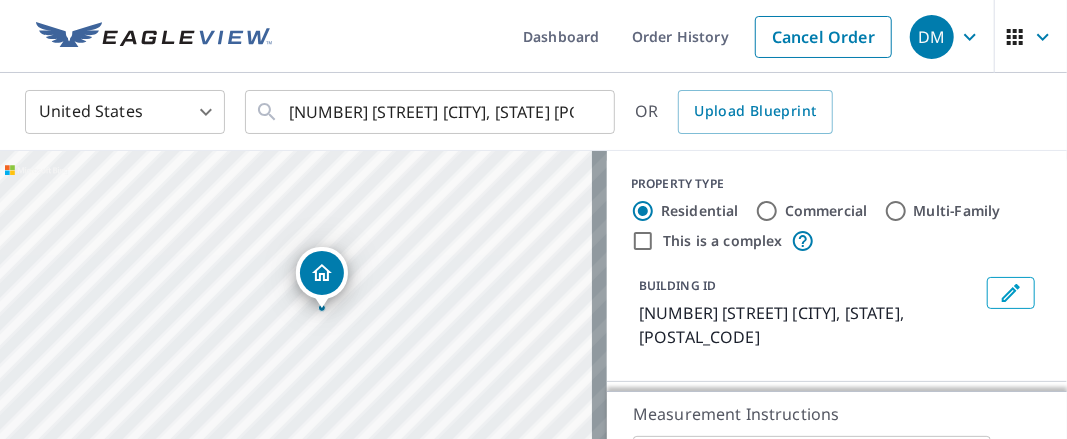 drag, startPoint x: 298, startPoint y: 287, endPoint x: 335, endPoint y: 220, distance: 76.537575 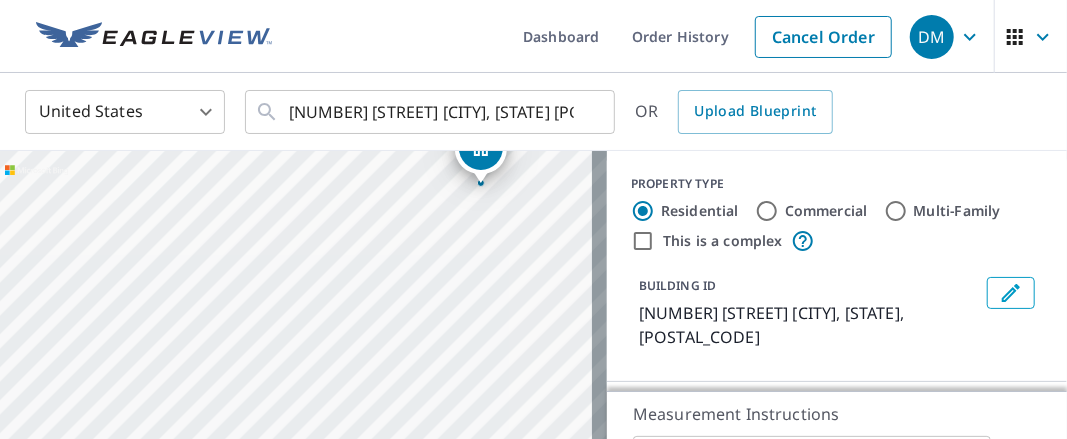 drag, startPoint x: 245, startPoint y: 327, endPoint x: 396, endPoint y: 209, distance: 191.63768 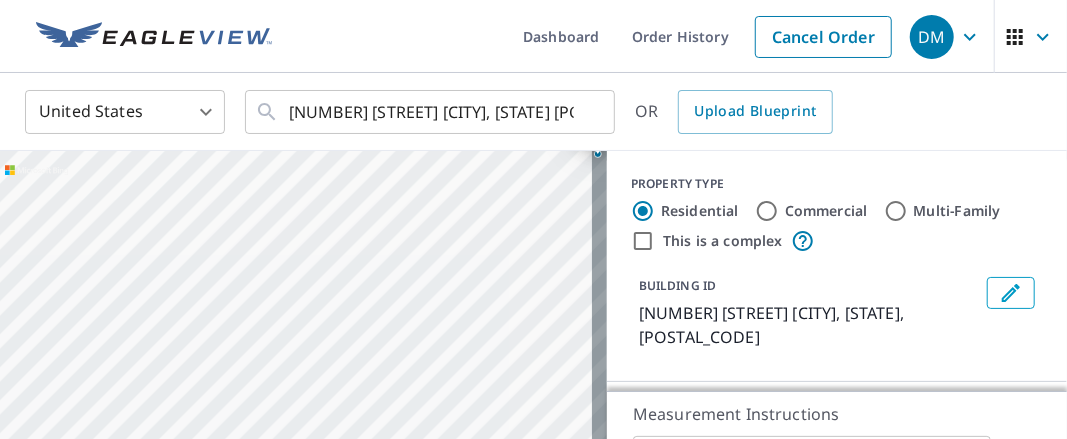 drag, startPoint x: 308, startPoint y: 319, endPoint x: 401, endPoint y: 337, distance: 94.72592 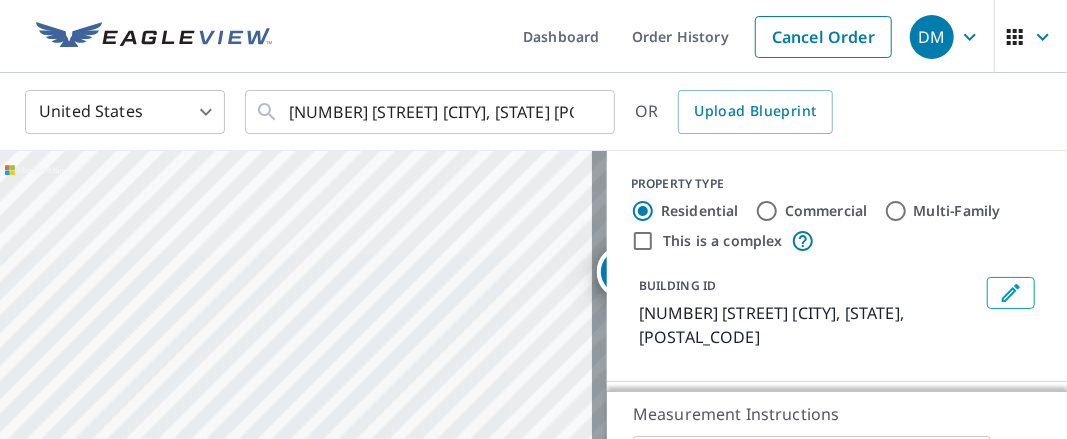 drag, startPoint x: 273, startPoint y: 280, endPoint x: 280, endPoint y: 409, distance: 129.18979 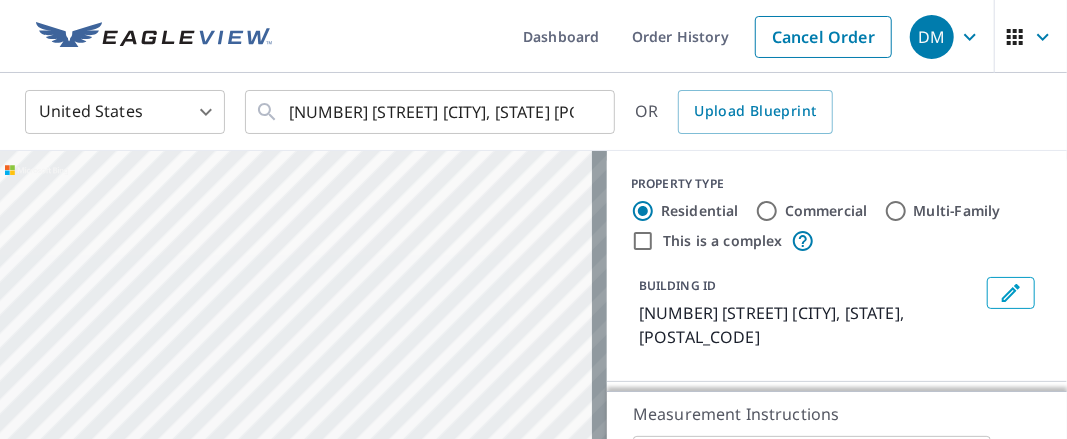 drag, startPoint x: 210, startPoint y: 294, endPoint x: 277, endPoint y: 447, distance: 167.02695 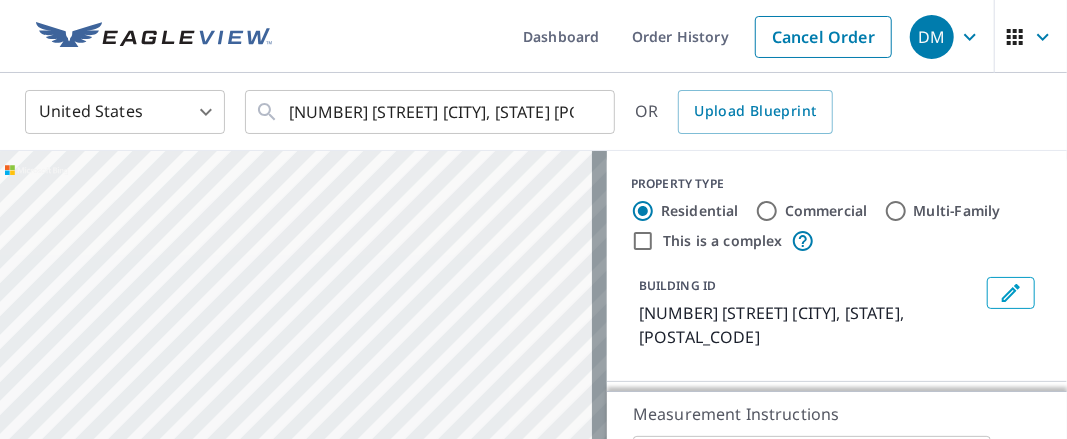 click on "[NUMBER] [STREET] [CITY], [STATE] [POSTAL_CODE]" at bounding box center [303, 361] 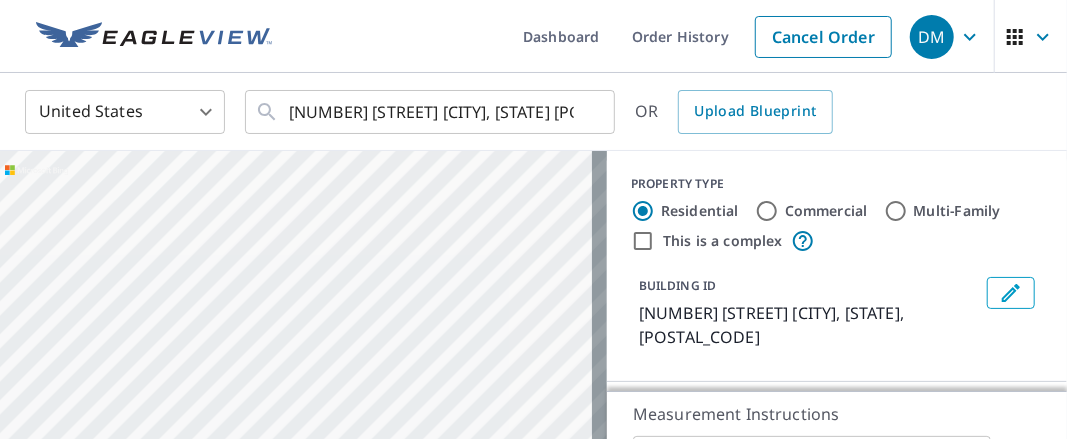 drag, startPoint x: 396, startPoint y: 219, endPoint x: 326, endPoint y: 351, distance: 149.41219 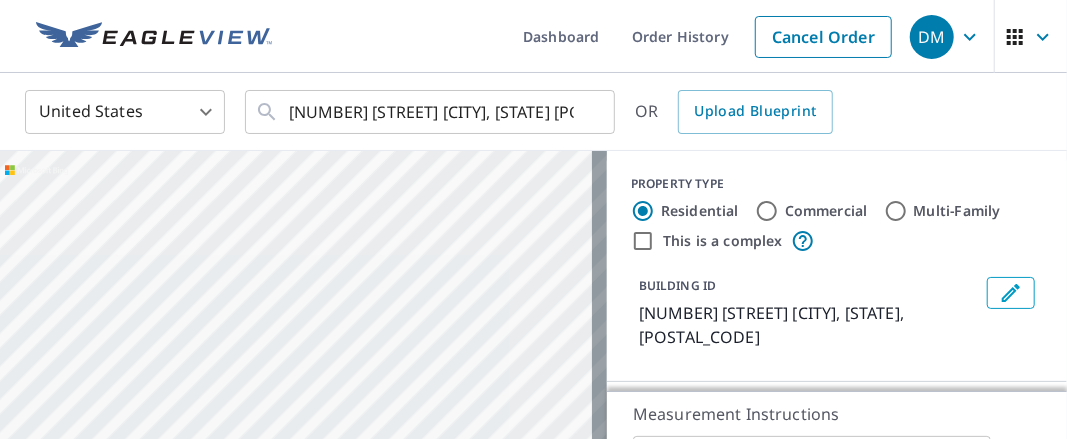 drag, startPoint x: 353, startPoint y: 249, endPoint x: 317, endPoint y: 375, distance: 131.04198 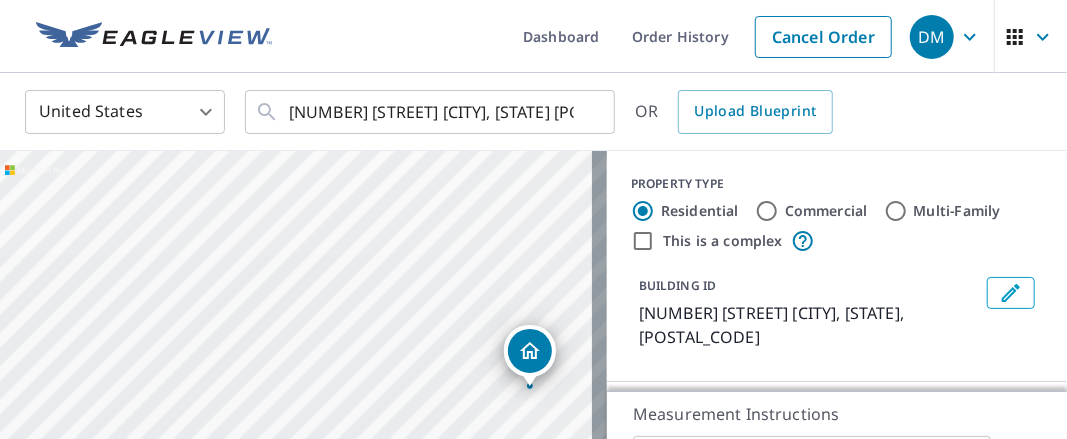 drag, startPoint x: 468, startPoint y: 352, endPoint x: 344, endPoint y: 341, distance: 124.486946 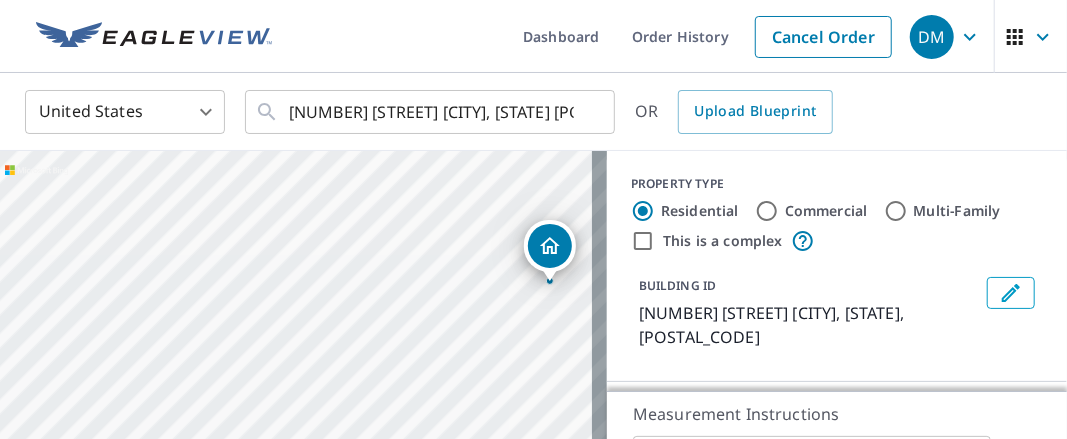 drag, startPoint x: 494, startPoint y: 320, endPoint x: 514, endPoint y: 215, distance: 106.887794 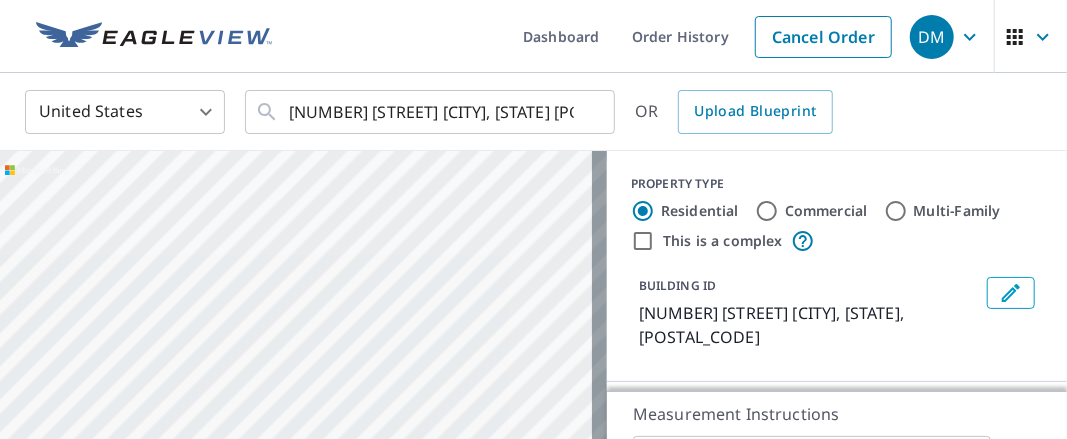drag, startPoint x: 274, startPoint y: 326, endPoint x: 312, endPoint y: 465, distance: 144.10066 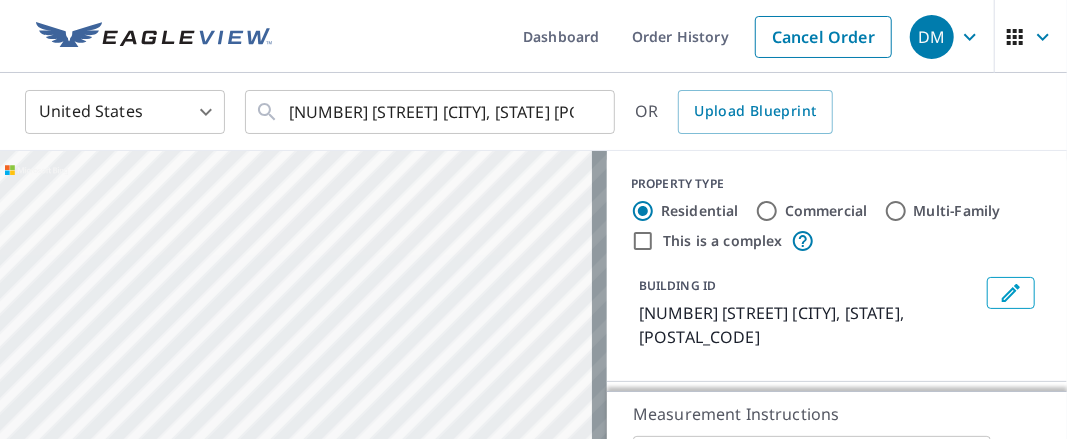 drag, startPoint x: 384, startPoint y: 277, endPoint x: 341, endPoint y: 336, distance: 73.00685 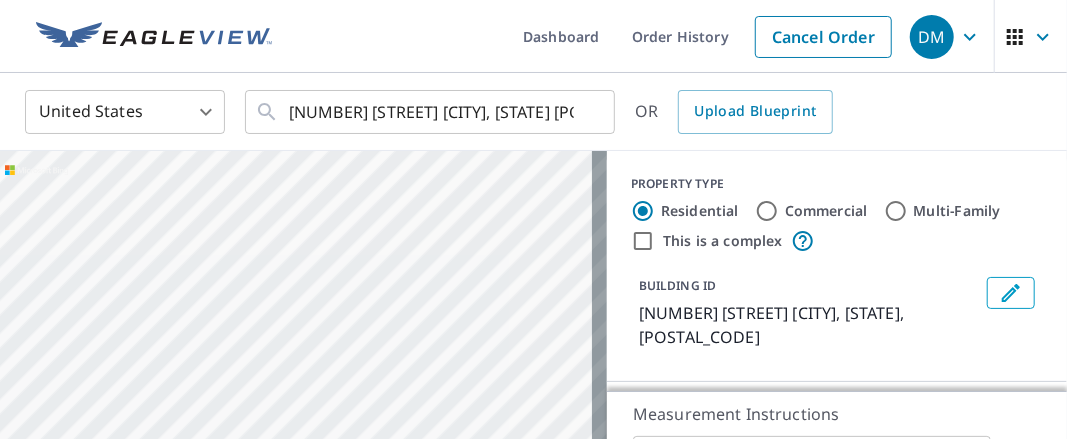 drag, startPoint x: 439, startPoint y: 180, endPoint x: 391, endPoint y: 362, distance: 188.22327 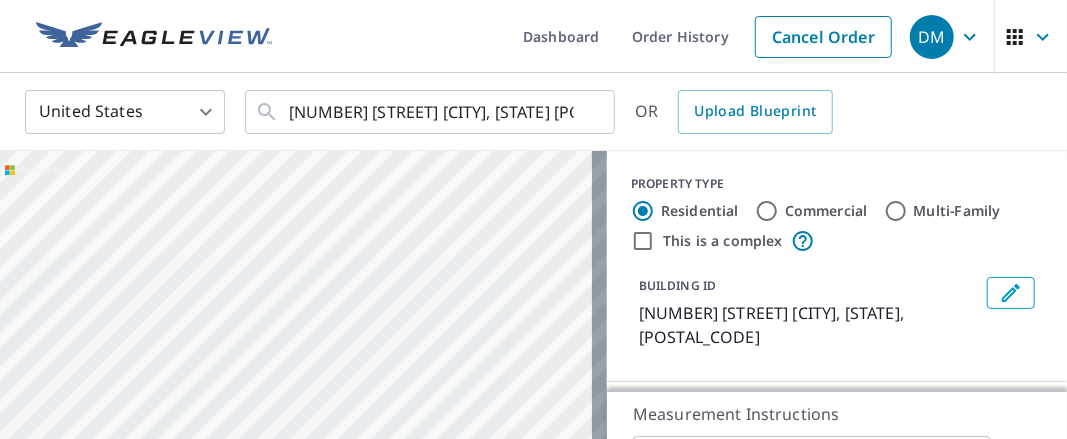 drag, startPoint x: 488, startPoint y: 251, endPoint x: 325, endPoint y: 177, distance: 179.01117 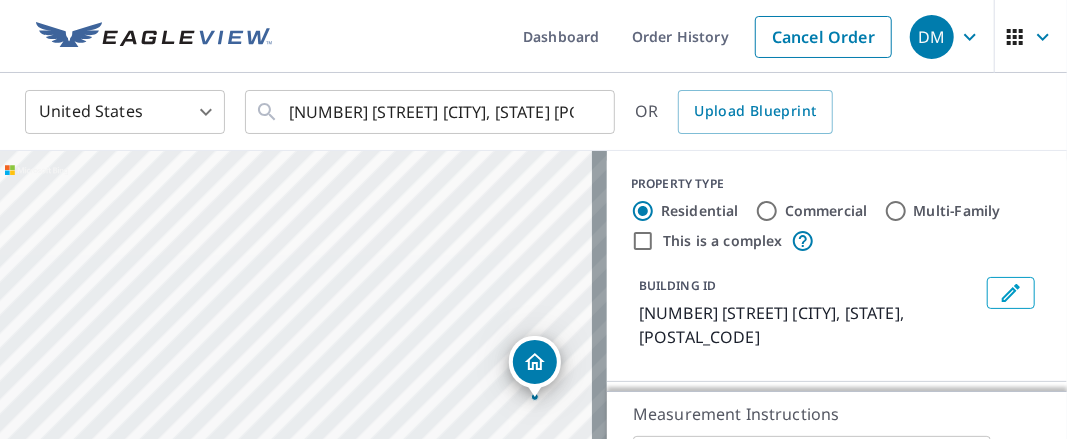 drag, startPoint x: 416, startPoint y: 291, endPoint x: 254, endPoint y: 195, distance: 188.30826 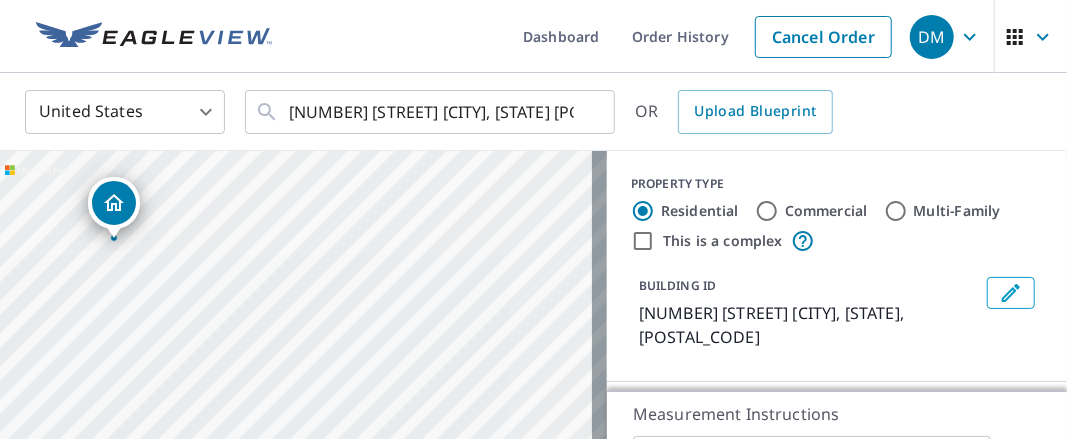 click on "[NUMBER] [STREET] [CITY], [STATE] [POSTAL_CODE]" at bounding box center [303, 361] 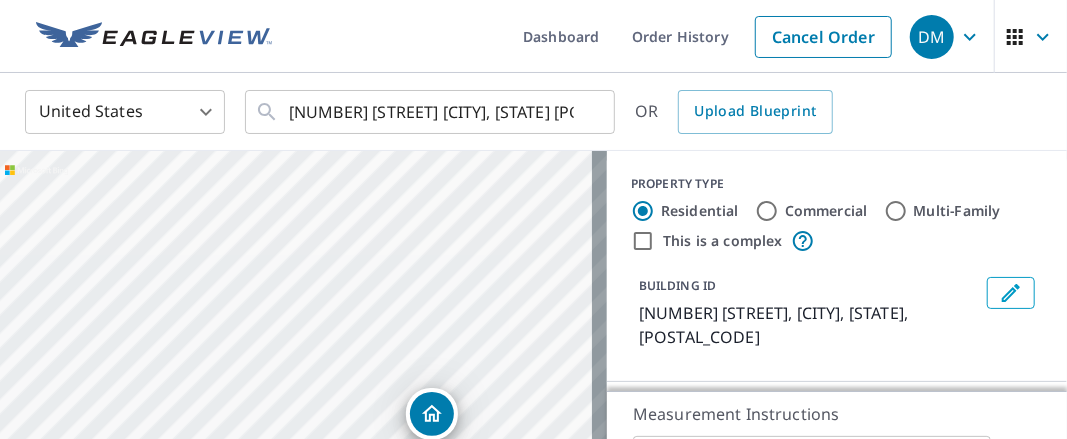 click on "[NUMBER] [STREET] [CITY], [STATE] [POSTAL_CODE]" at bounding box center (303, 361) 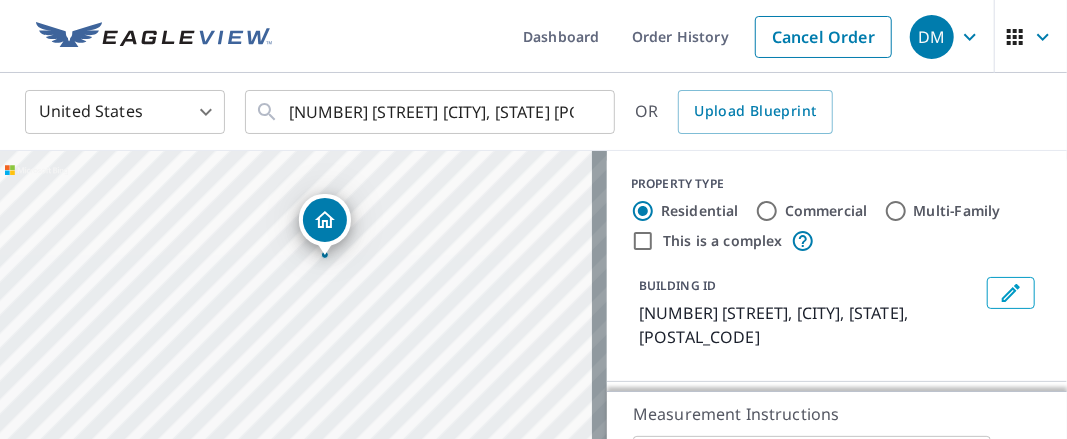 click on "[NUMBER] [STREET] [CITY], [STATE] [POSTAL_CODE]" at bounding box center [303, 361] 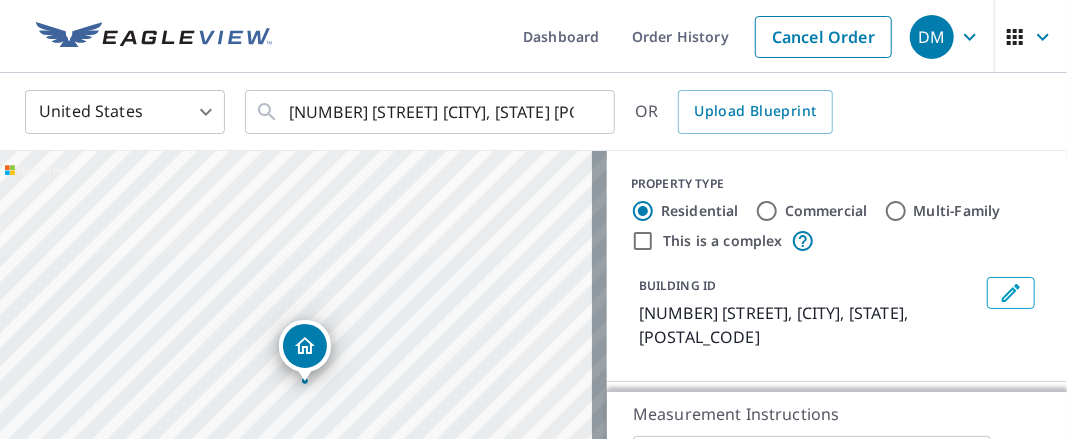 click on "[NUMBER] [STREET] [CITY], [STATE] [POSTAL_CODE]" at bounding box center [303, 361] 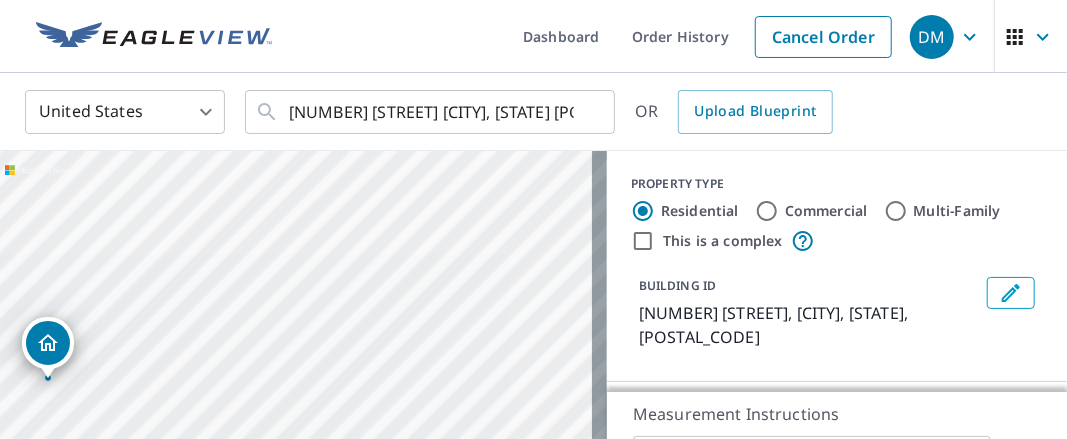 drag, startPoint x: 302, startPoint y: 342, endPoint x: 497, endPoint y: 209, distance: 236.03813 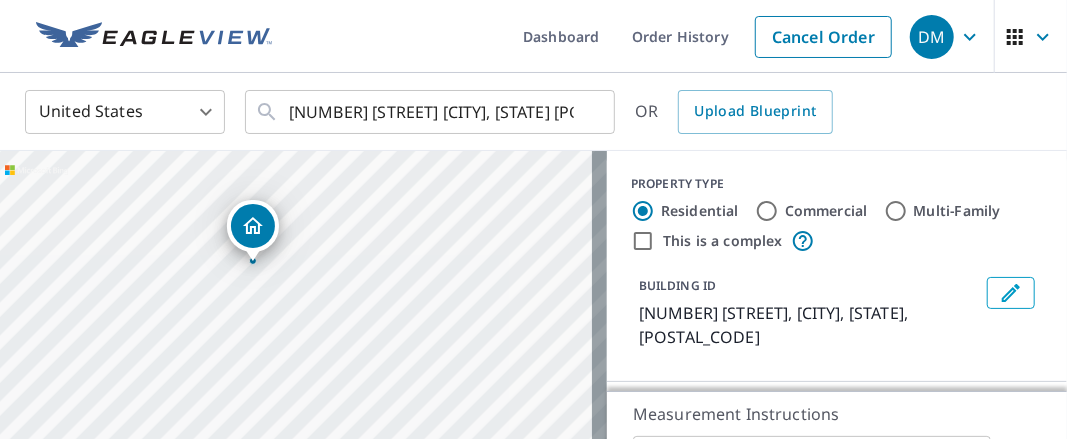 drag, startPoint x: 285, startPoint y: 316, endPoint x: 385, endPoint y: 264, distance: 112.71202 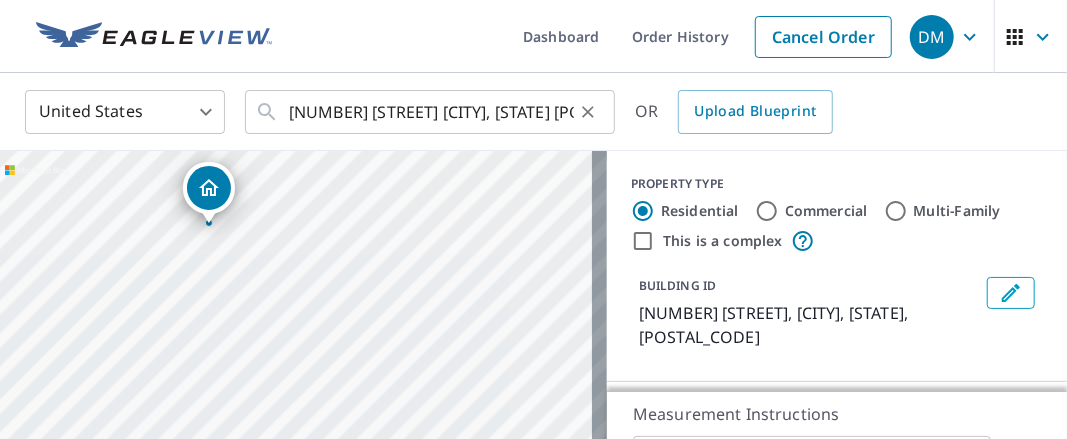 click 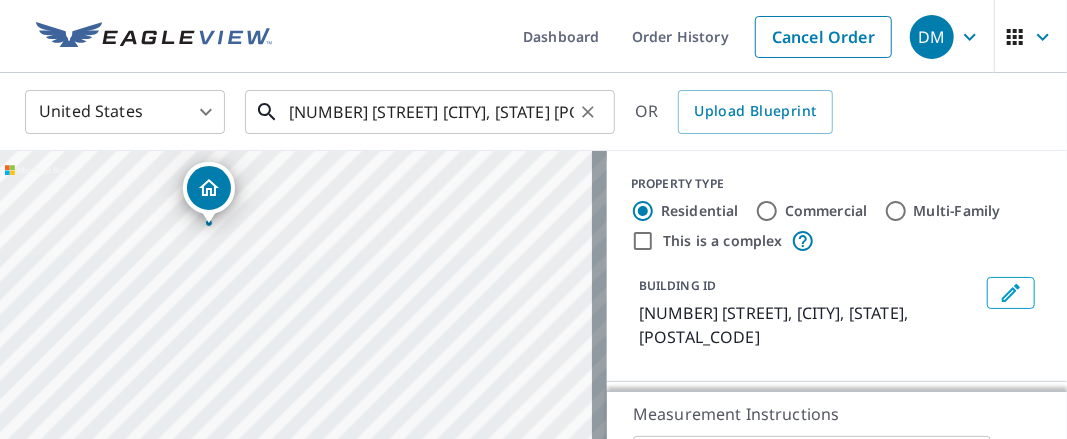 type 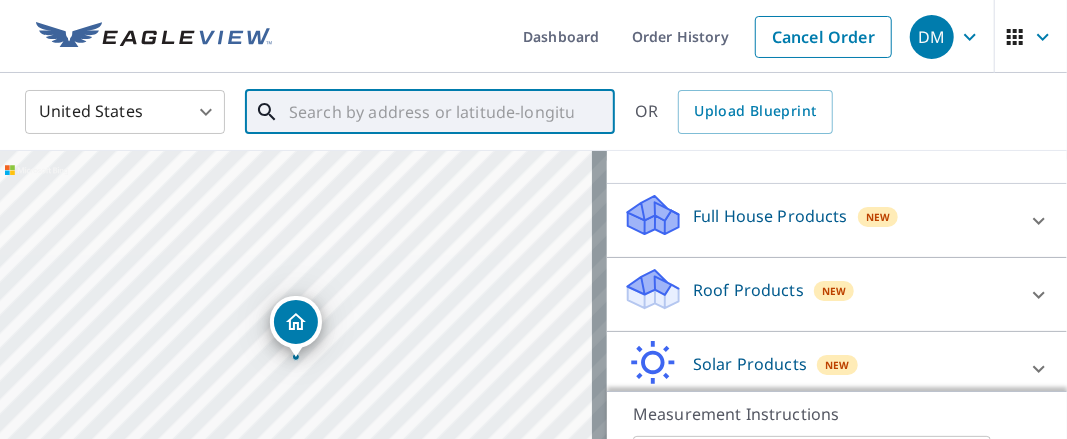 scroll, scrollTop: 200, scrollLeft: 0, axis: vertical 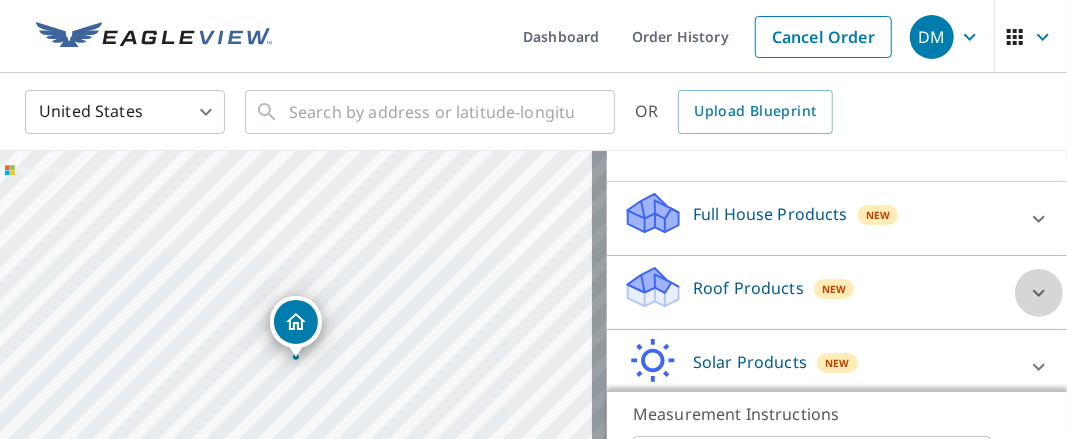 click 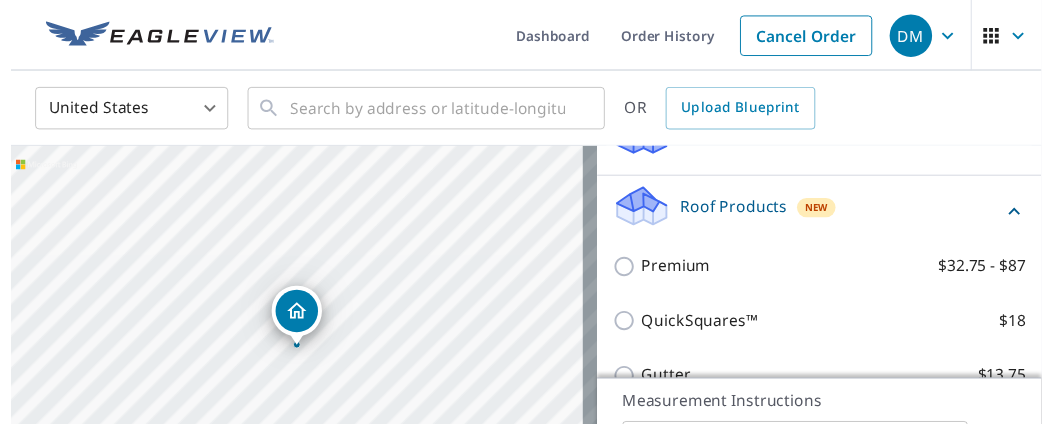 scroll, scrollTop: 300, scrollLeft: 0, axis: vertical 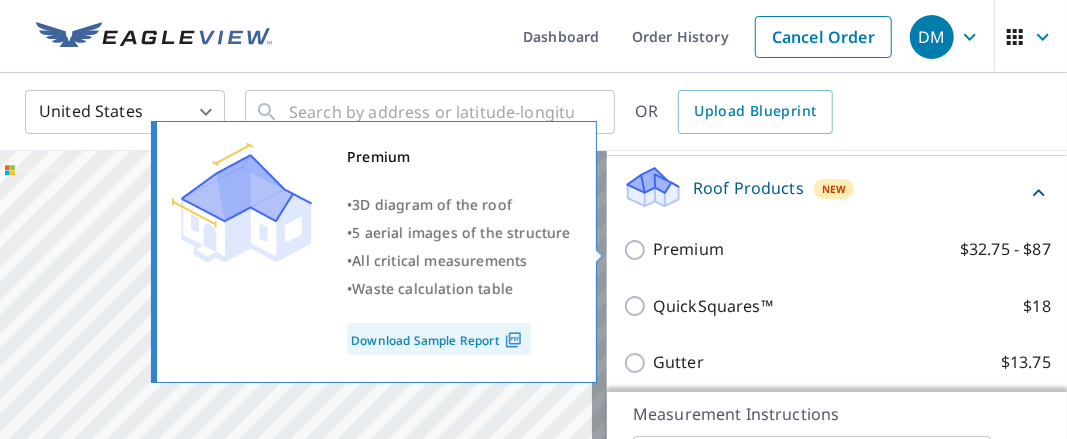 click on "Premium $32.75 - $87" at bounding box center [852, 249] 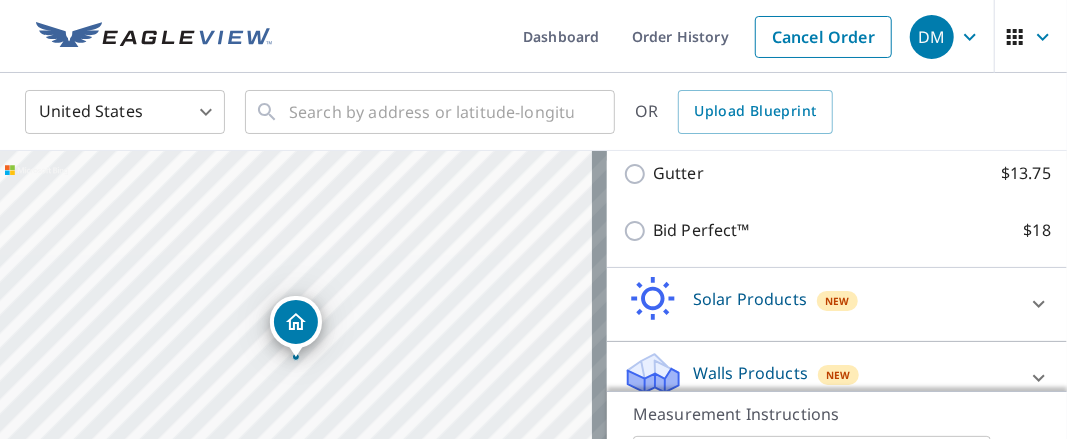 scroll, scrollTop: 578, scrollLeft: 0, axis: vertical 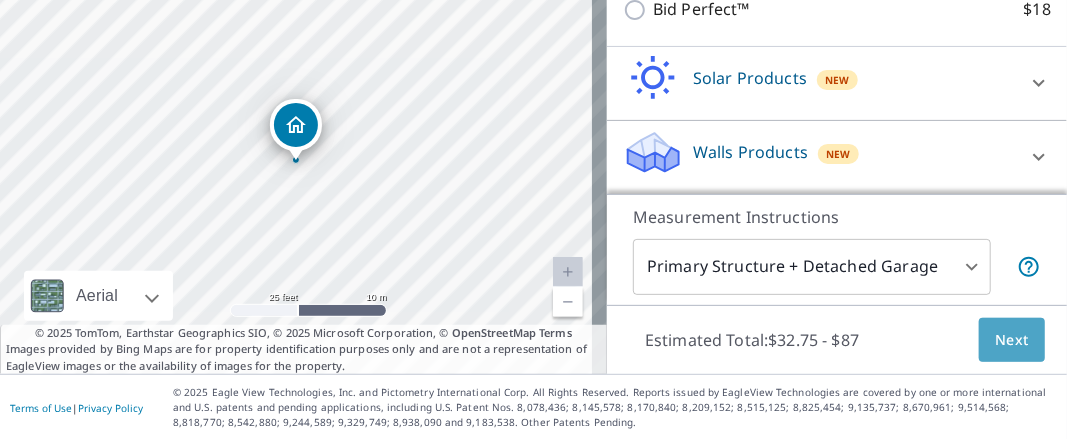 click on "Next" at bounding box center (1012, 340) 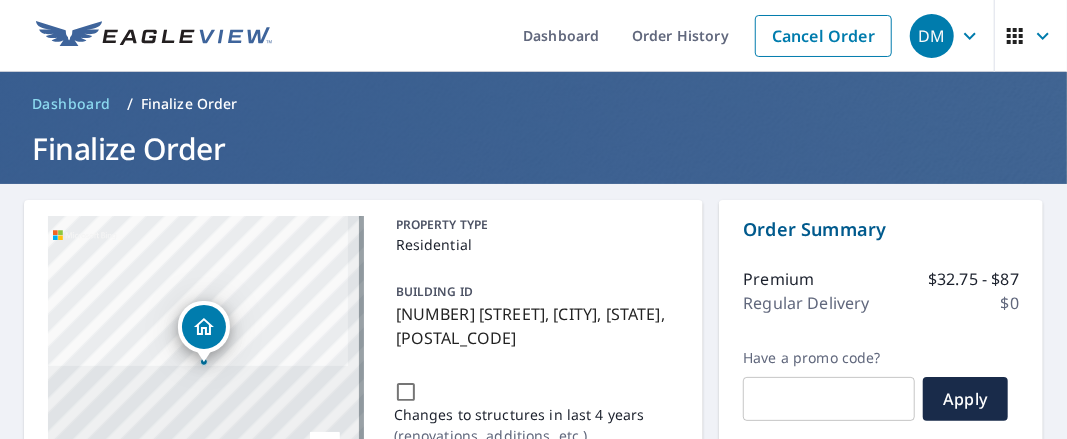 scroll, scrollTop: 0, scrollLeft: 0, axis: both 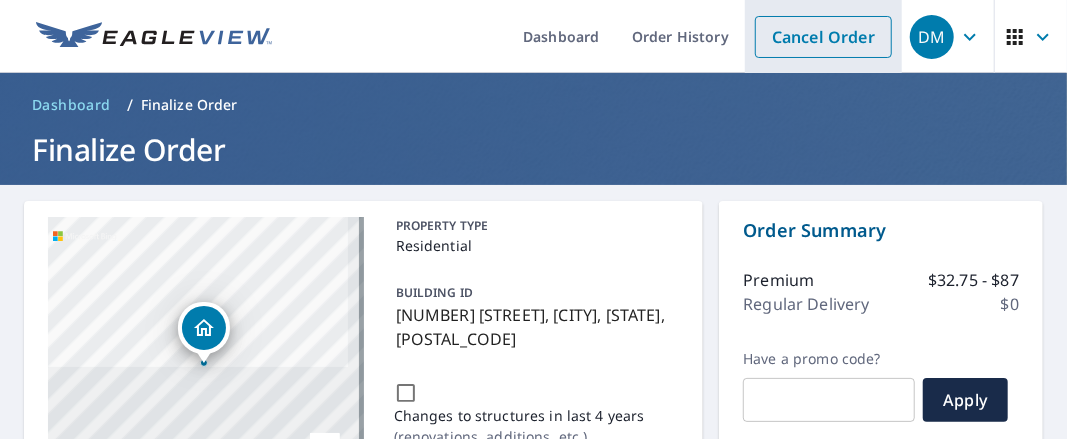 click on "Cancel Order" at bounding box center [823, 37] 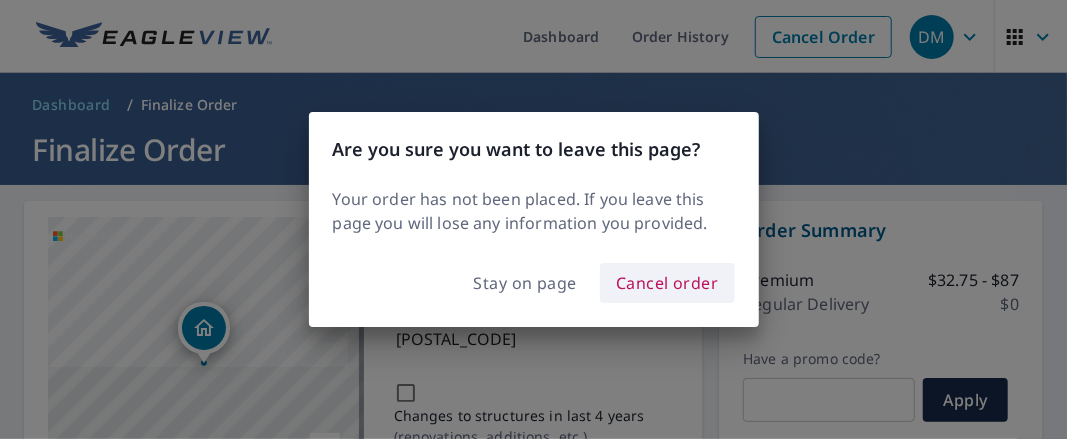 click on "Cancel order" at bounding box center [667, 283] 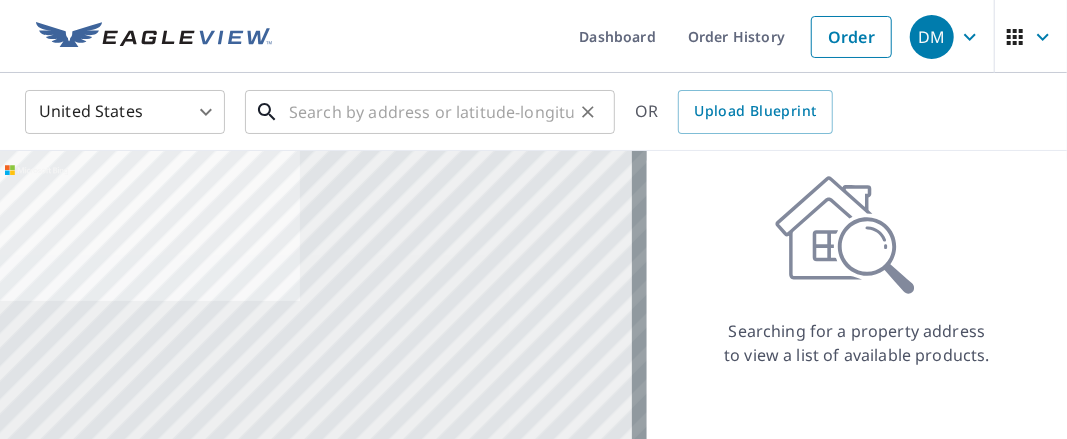 click at bounding box center [431, 112] 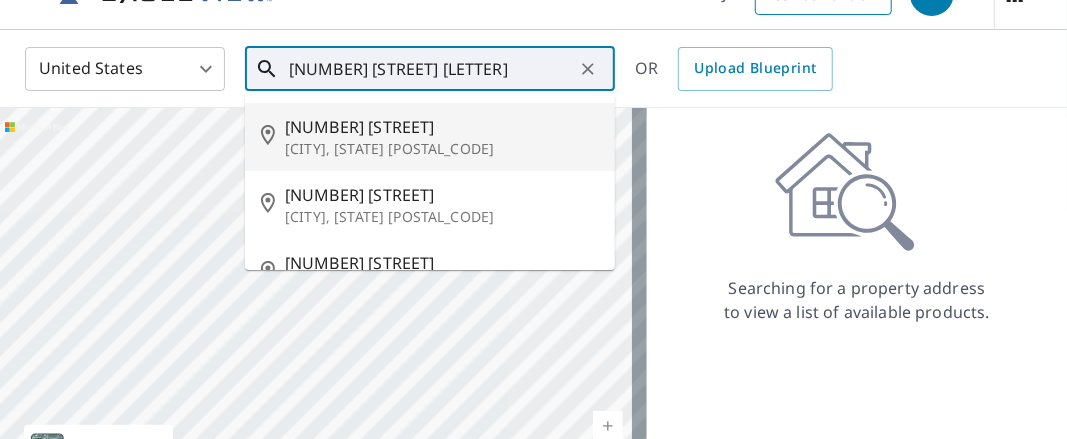 scroll, scrollTop: 100, scrollLeft: 0, axis: vertical 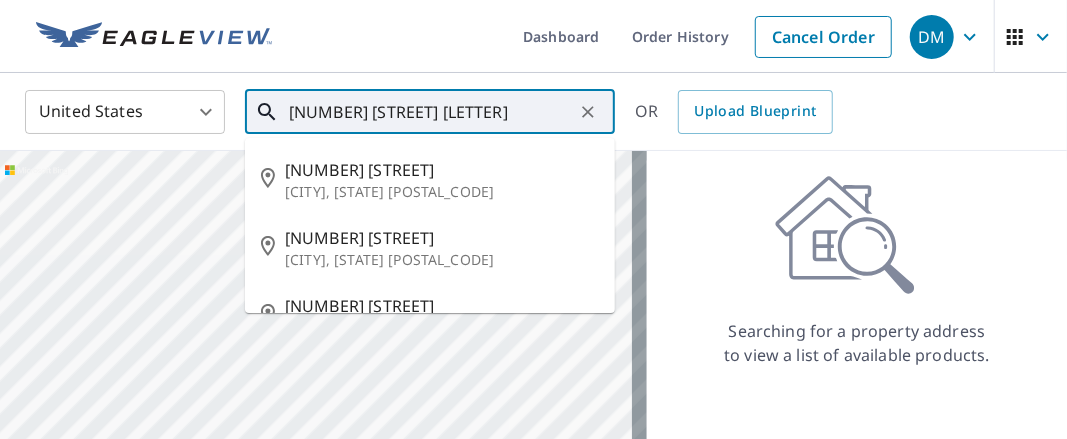 type on "[NUMBER] [STREET] [LETTER]" 